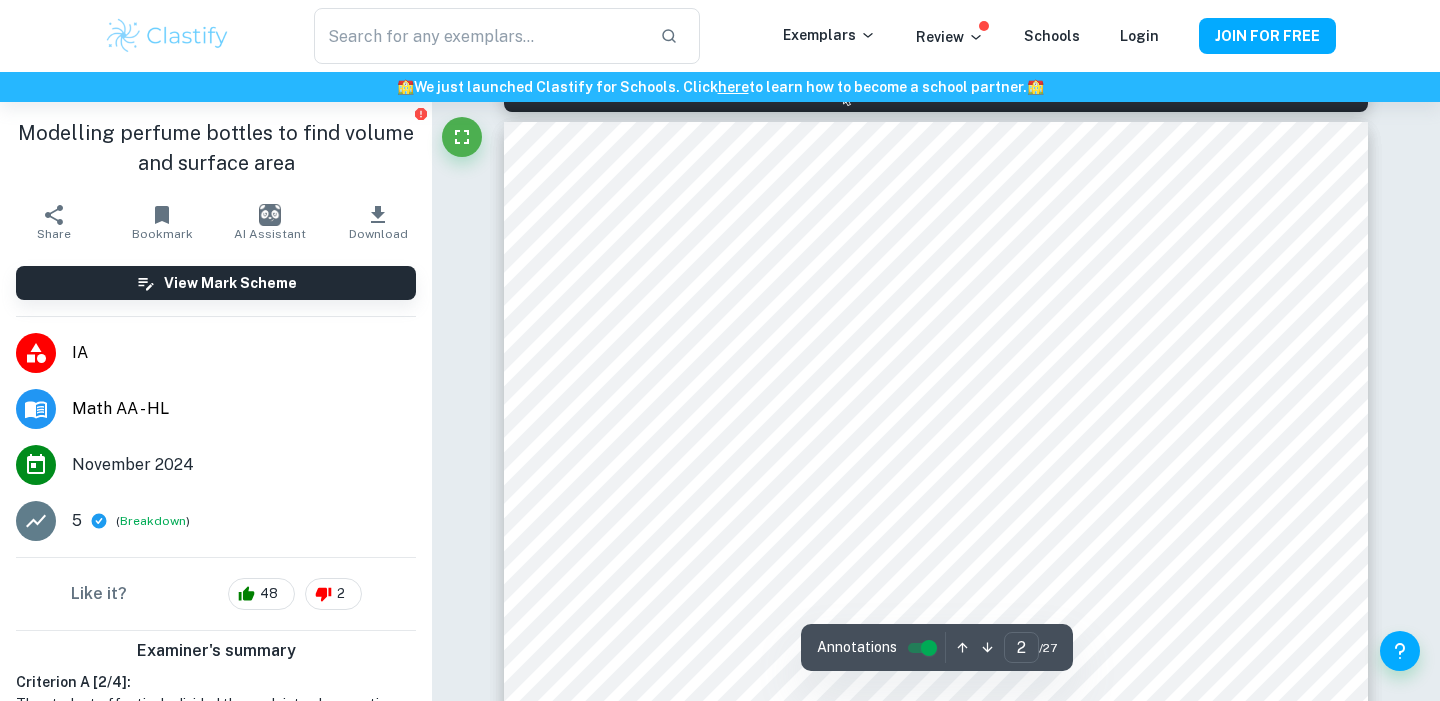 scroll, scrollTop: 1373, scrollLeft: 0, axis: vertical 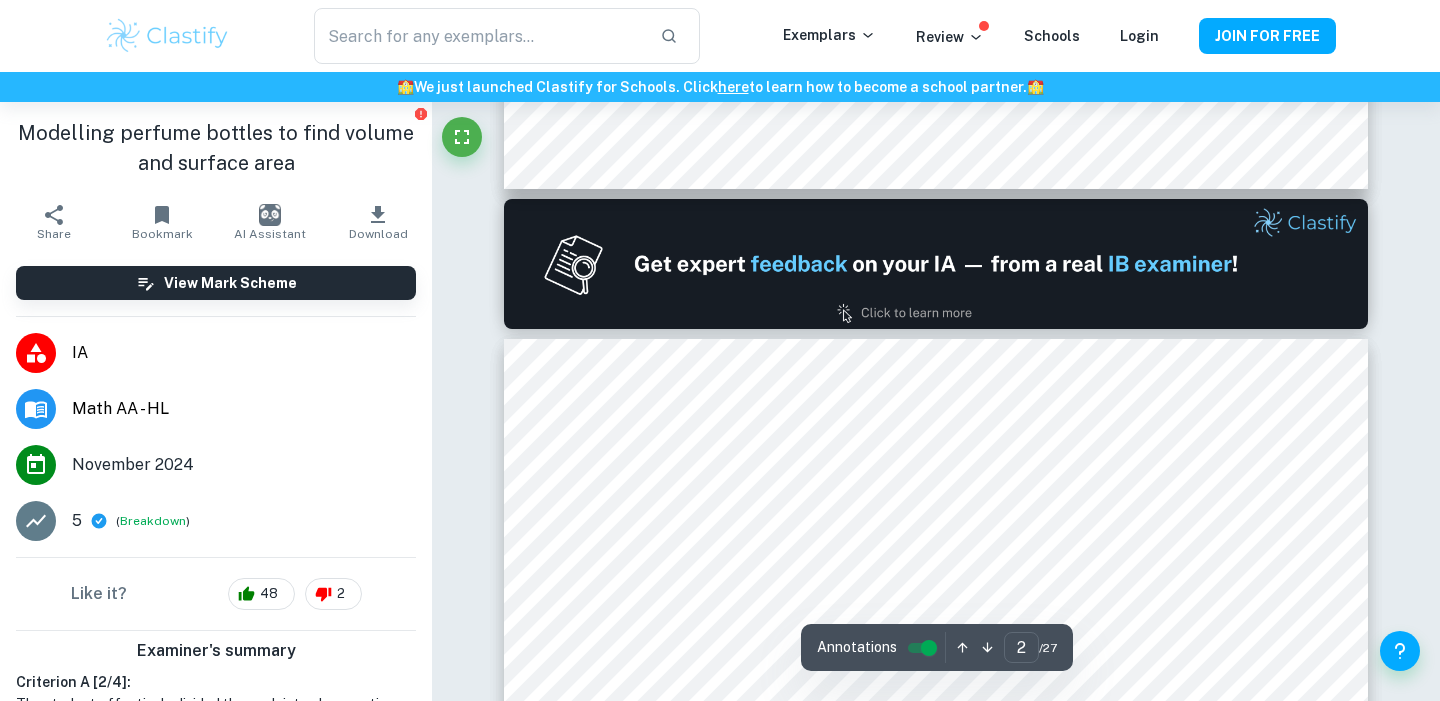 type on "1" 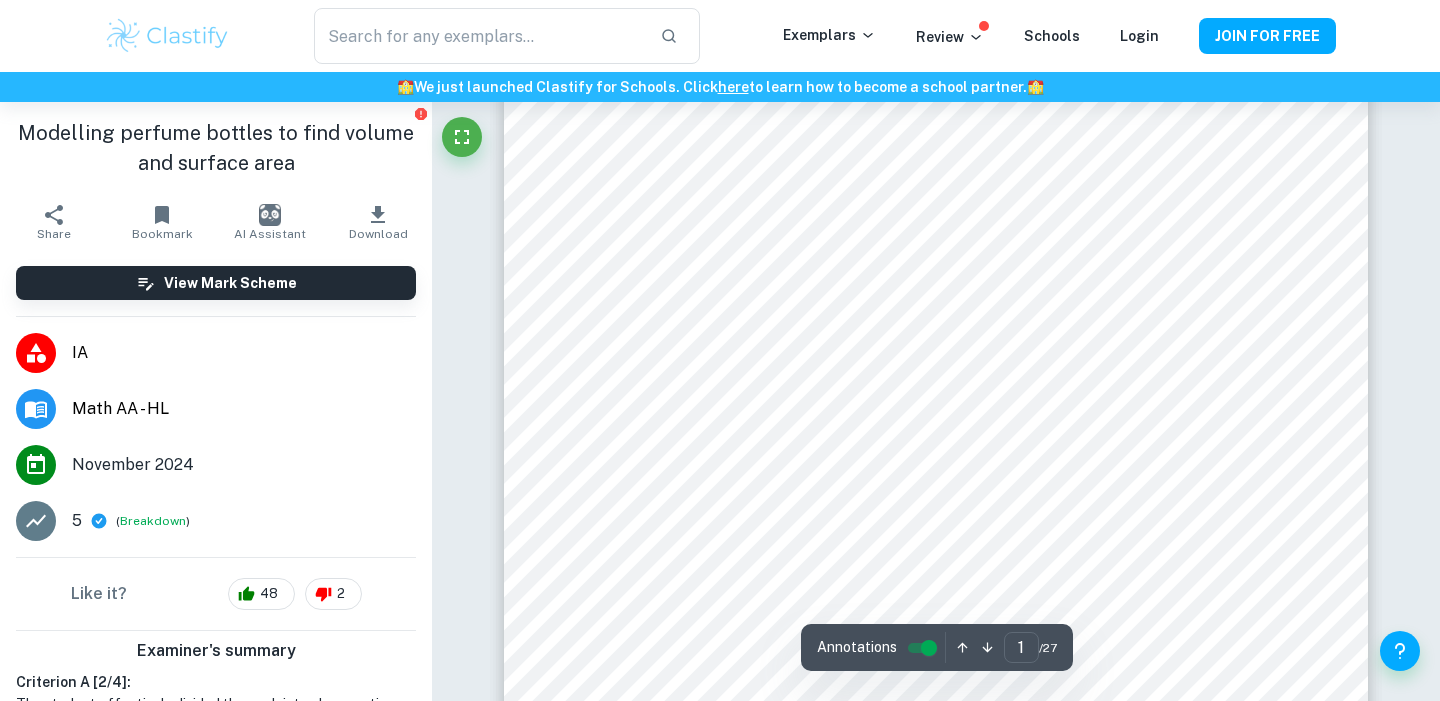 scroll, scrollTop: 40, scrollLeft: 0, axis: vertical 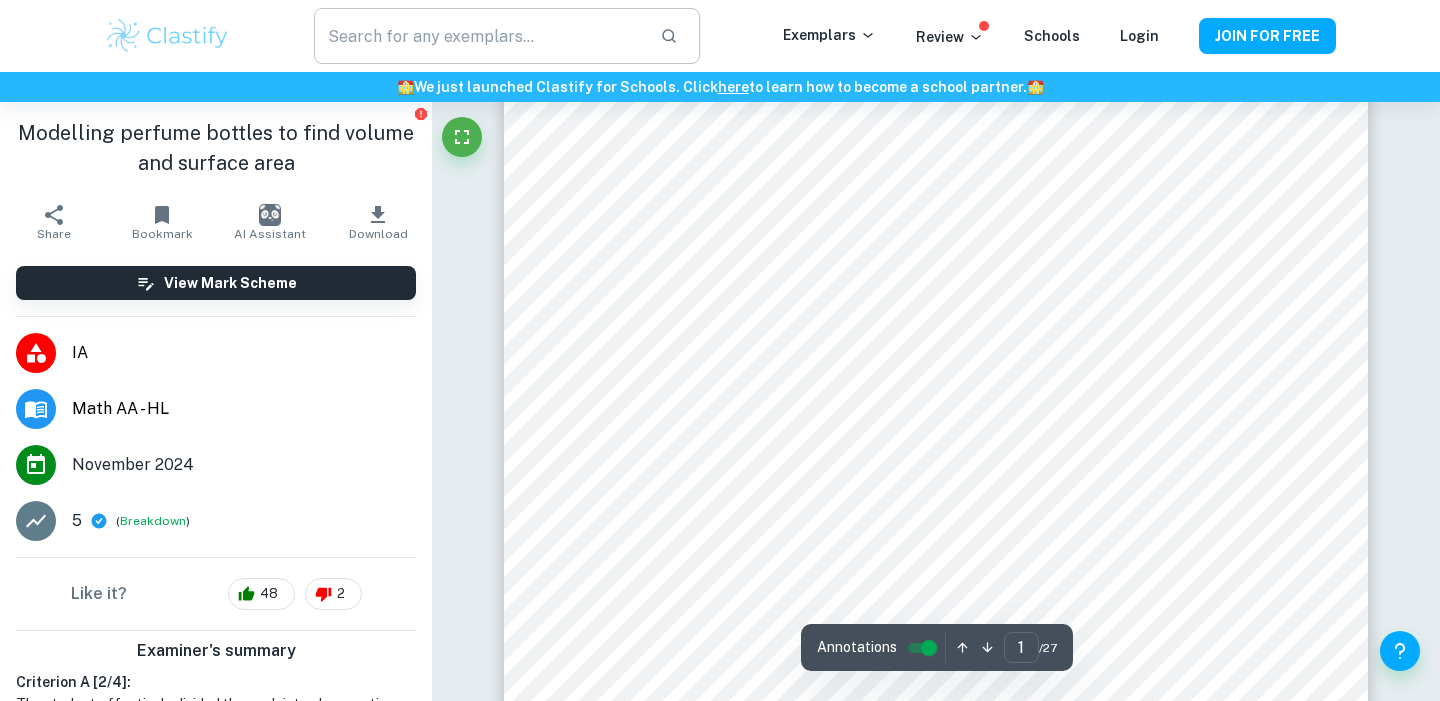 click at bounding box center (479, 36) 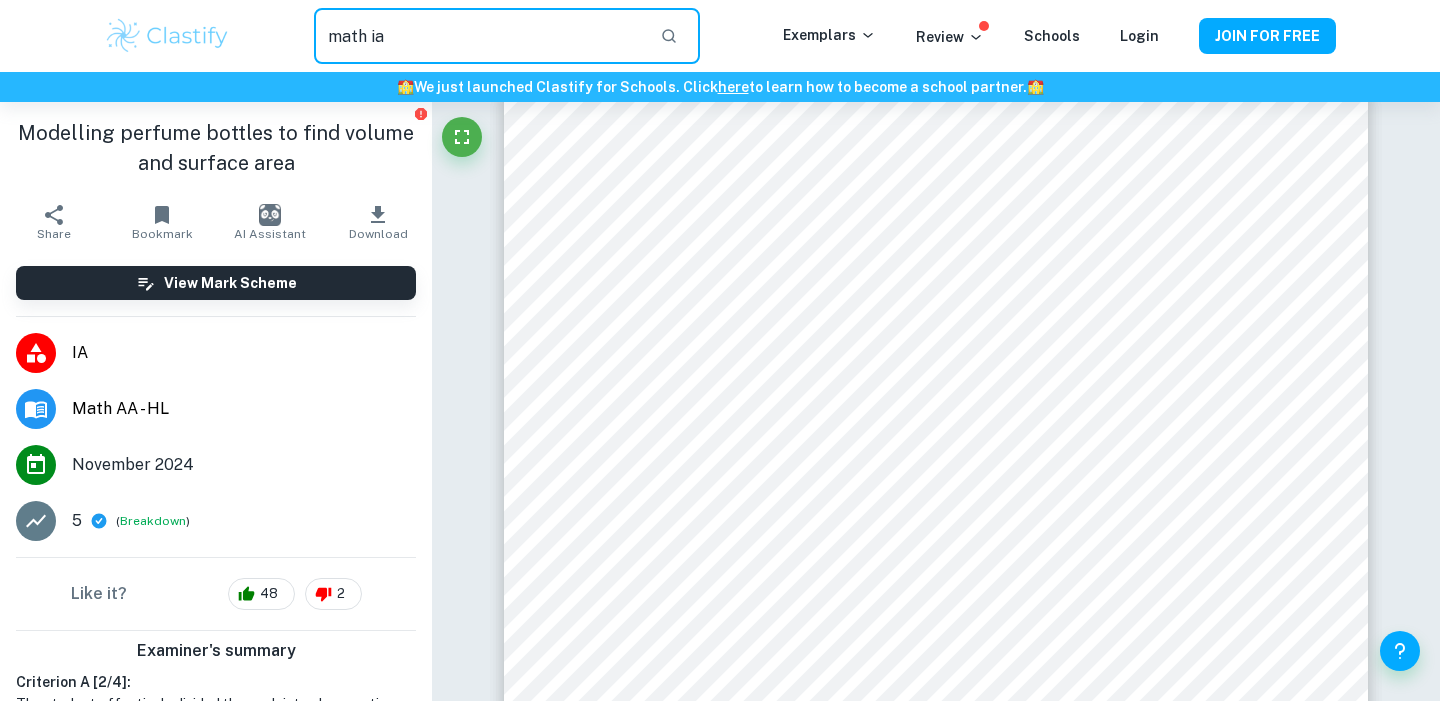 type on "math ia" 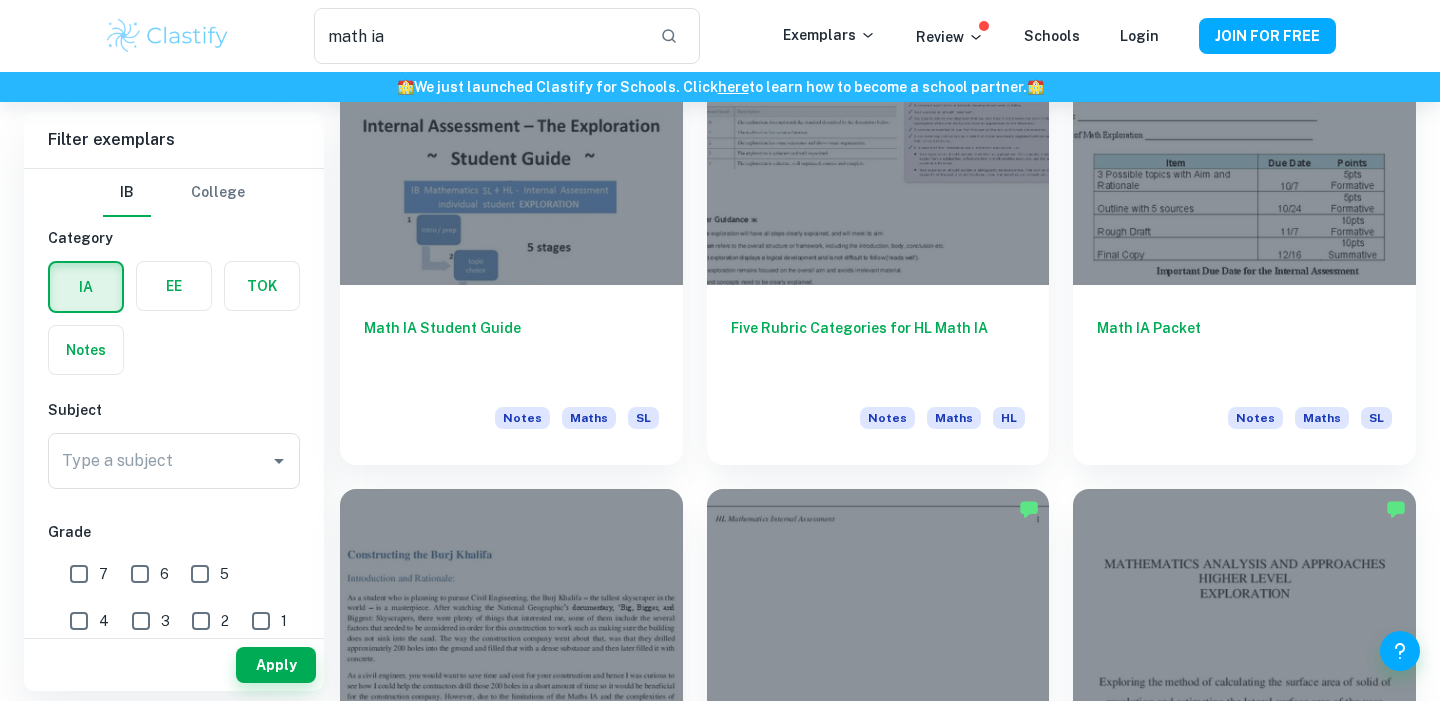 scroll, scrollTop: 1578, scrollLeft: 0, axis: vertical 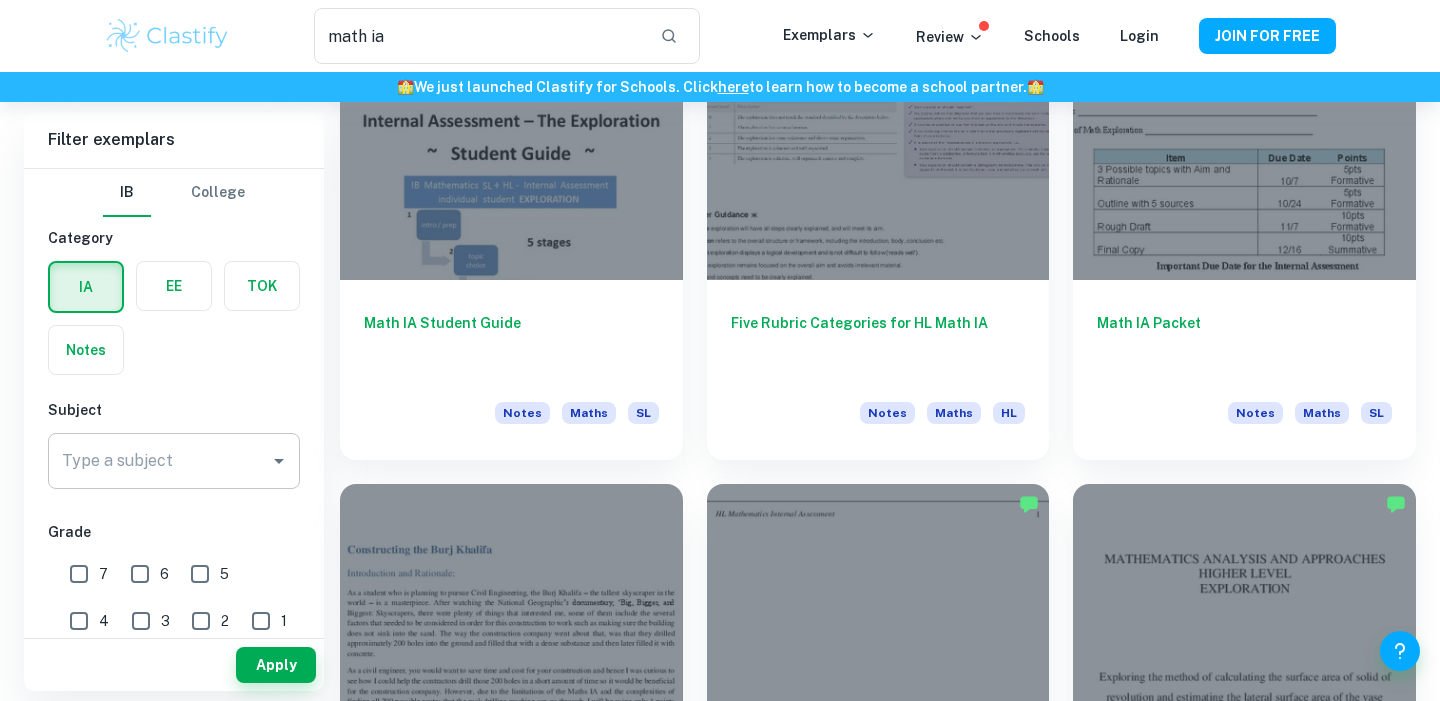 click on "Type a subject" at bounding box center (174, 461) 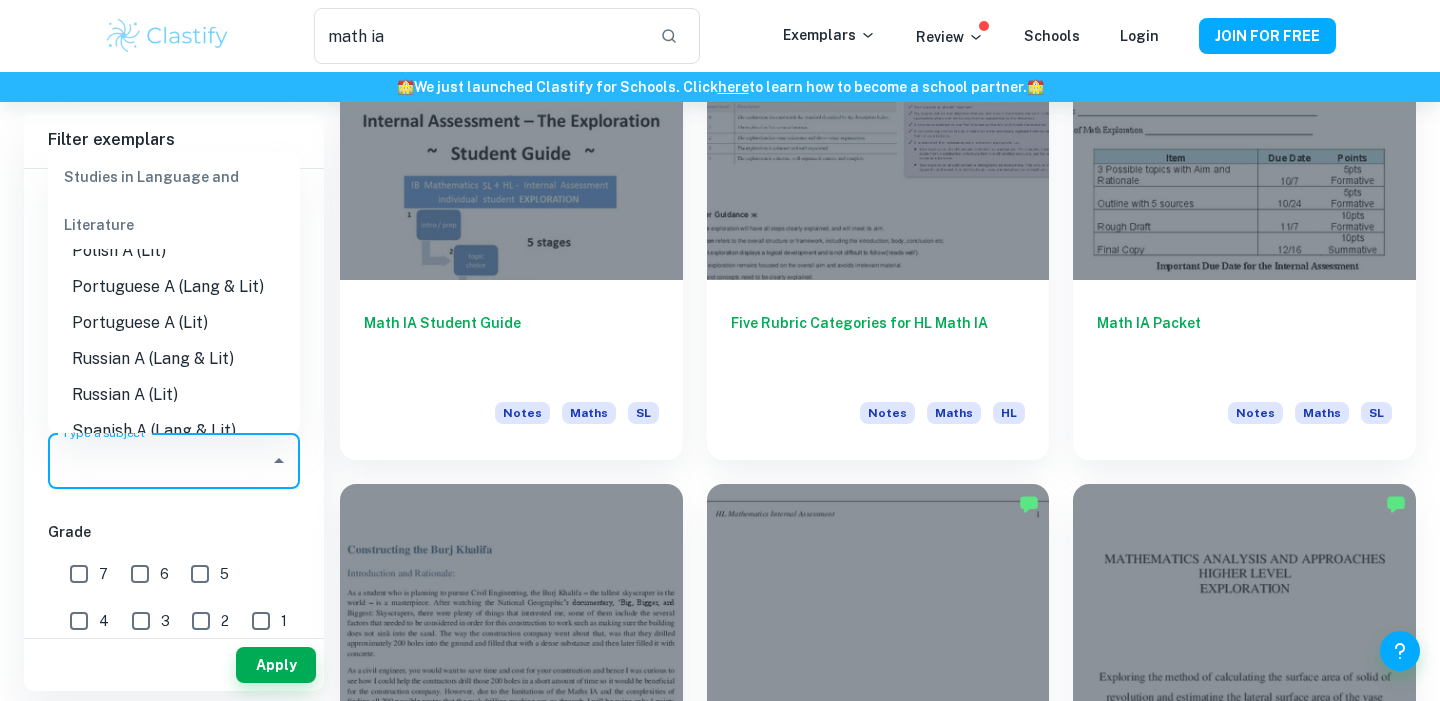 scroll, scrollTop: 769, scrollLeft: 0, axis: vertical 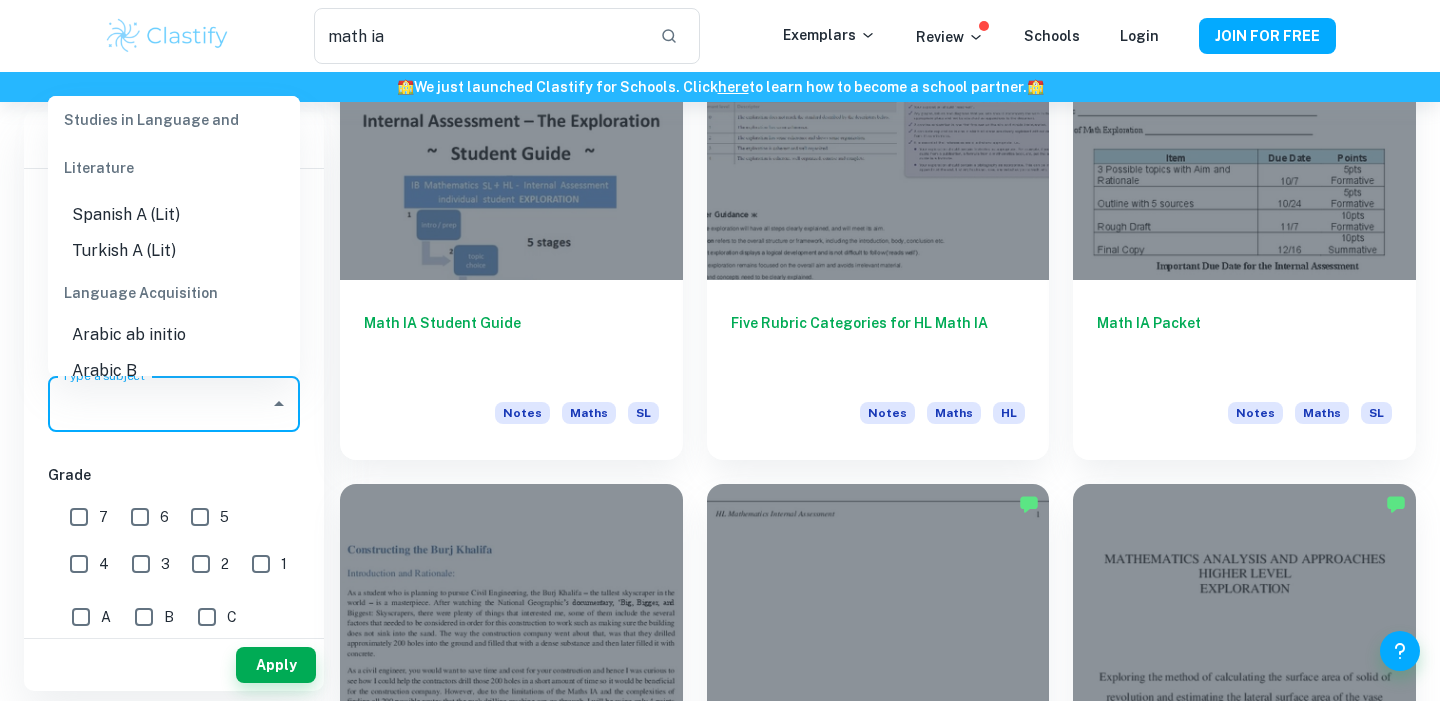 click on "Spanish A (Lit)" at bounding box center [174, 215] 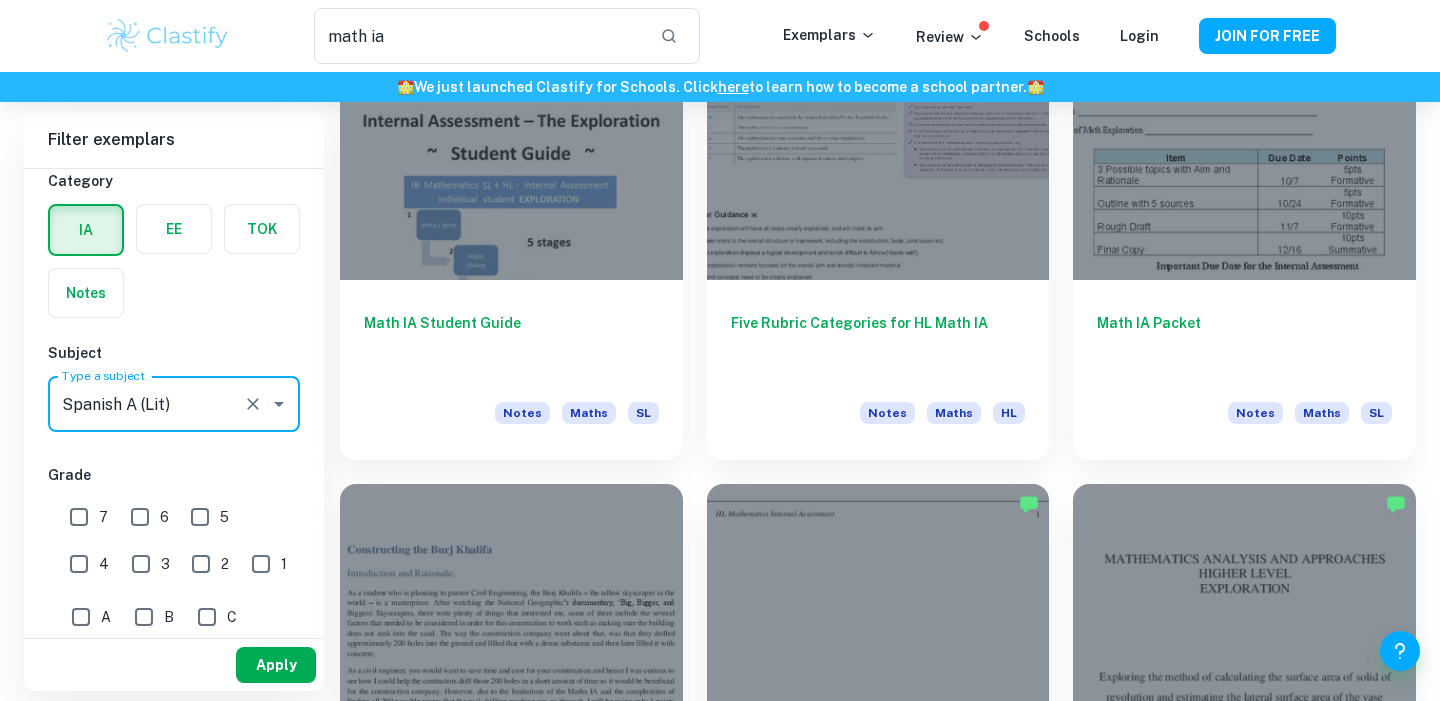 click on "Apply" at bounding box center (276, 665) 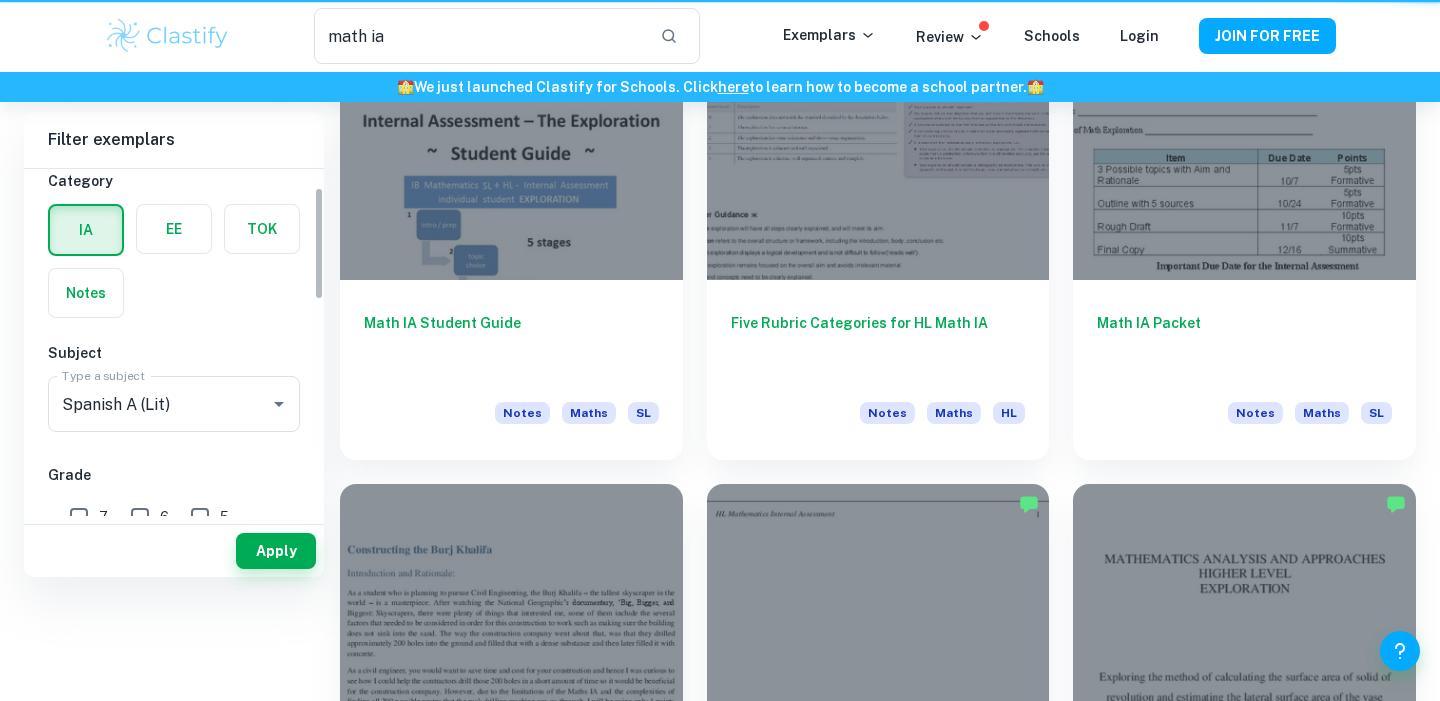 scroll, scrollTop: 0, scrollLeft: 0, axis: both 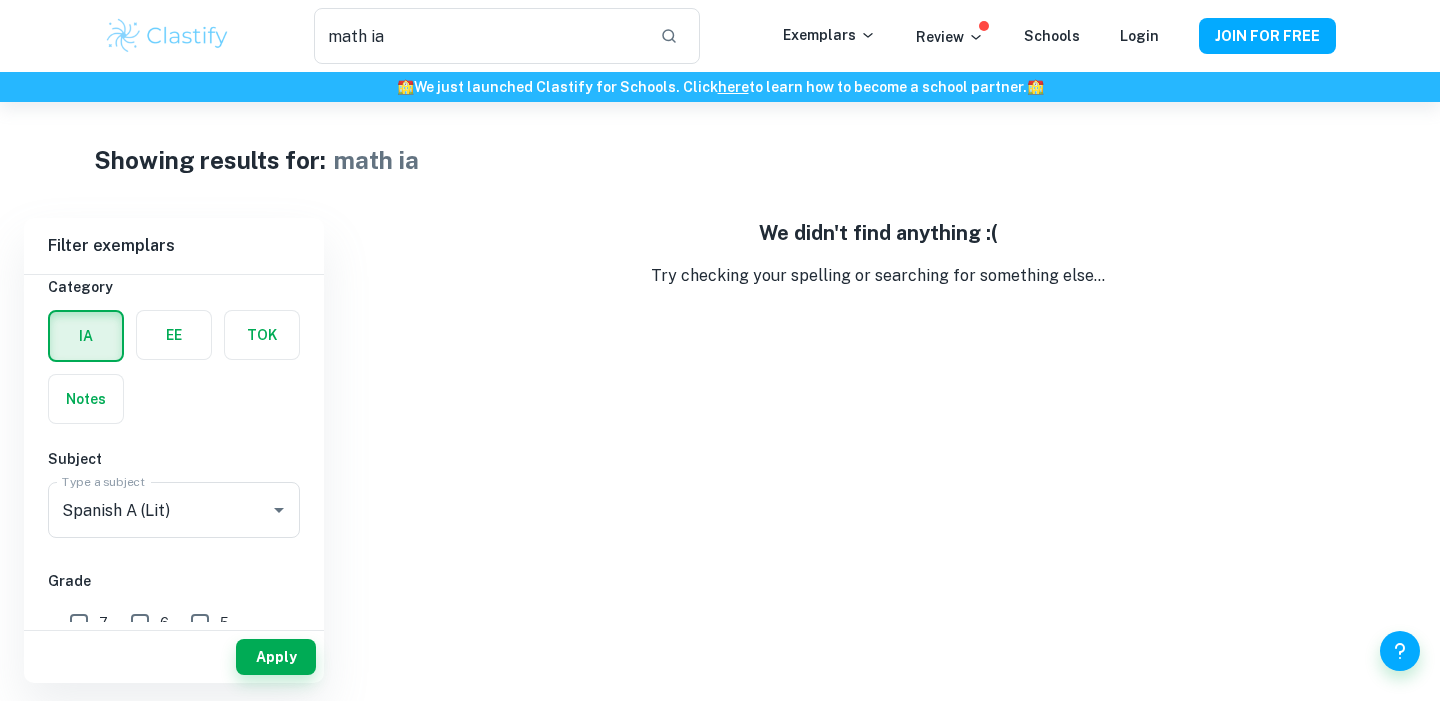 click at bounding box center (86, 336) 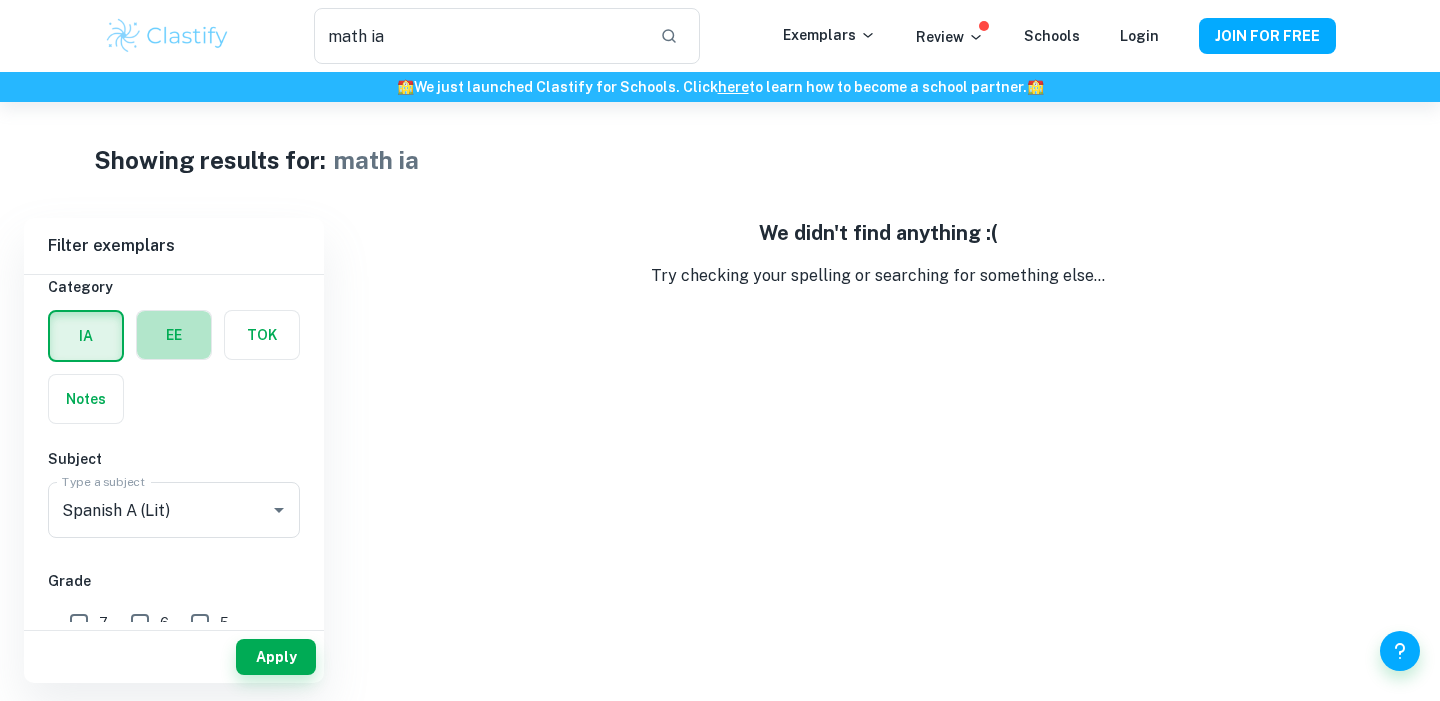 click at bounding box center [174, 335] 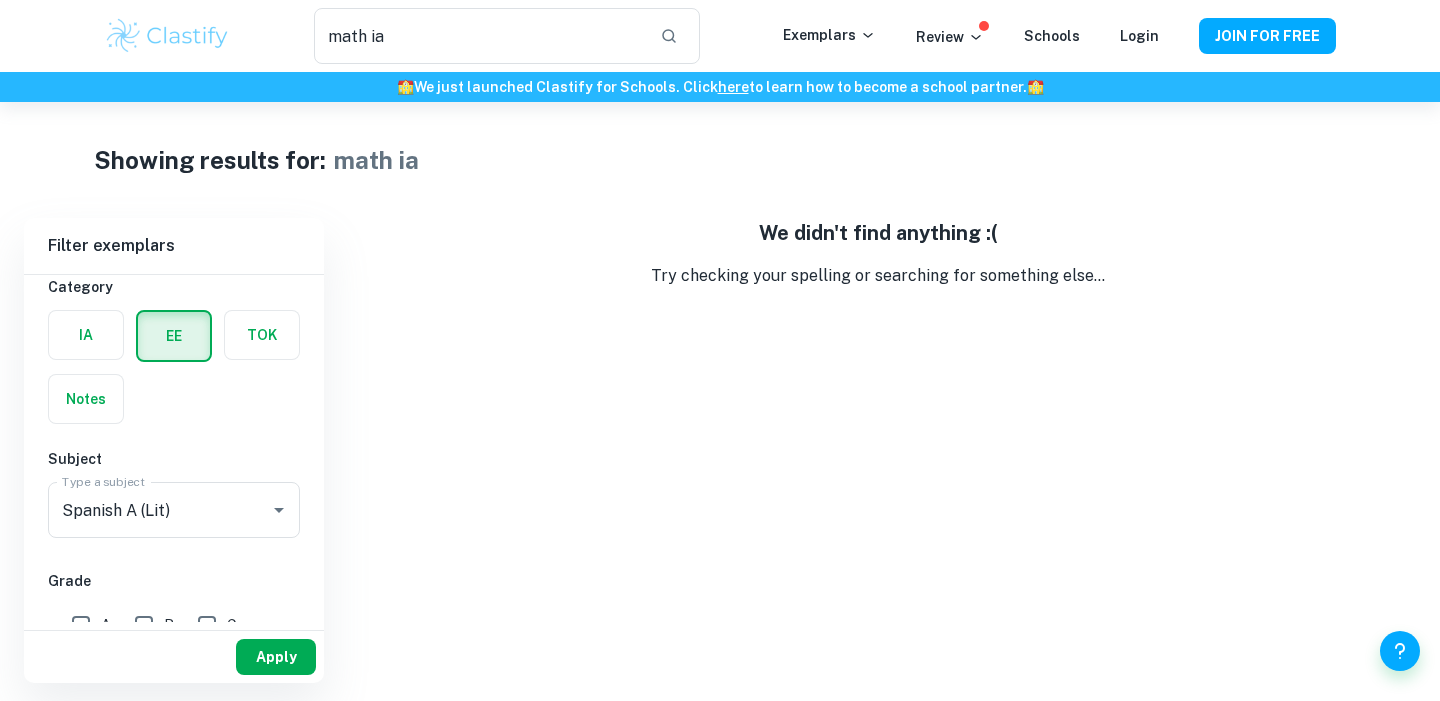 click on "Apply" at bounding box center (276, 657) 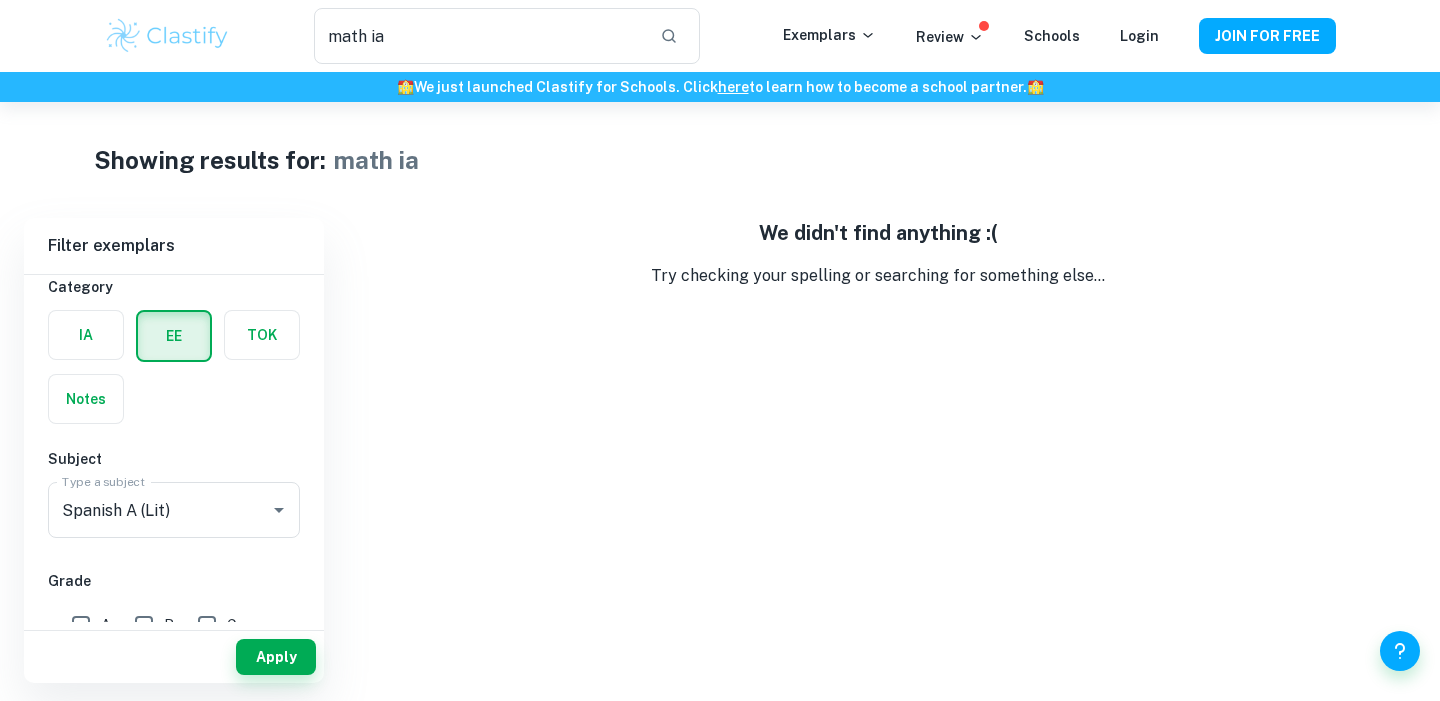 click at bounding box center (174, 336) 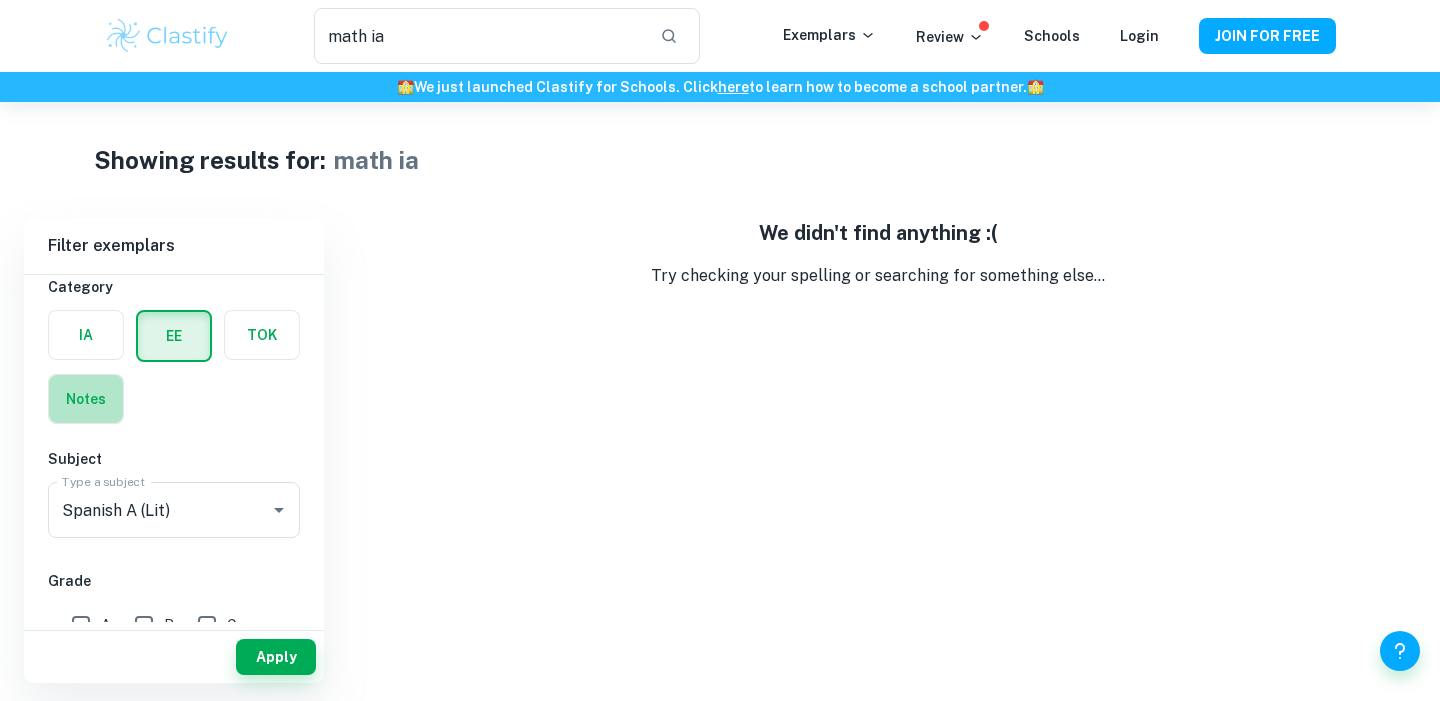 click at bounding box center (86, 399) 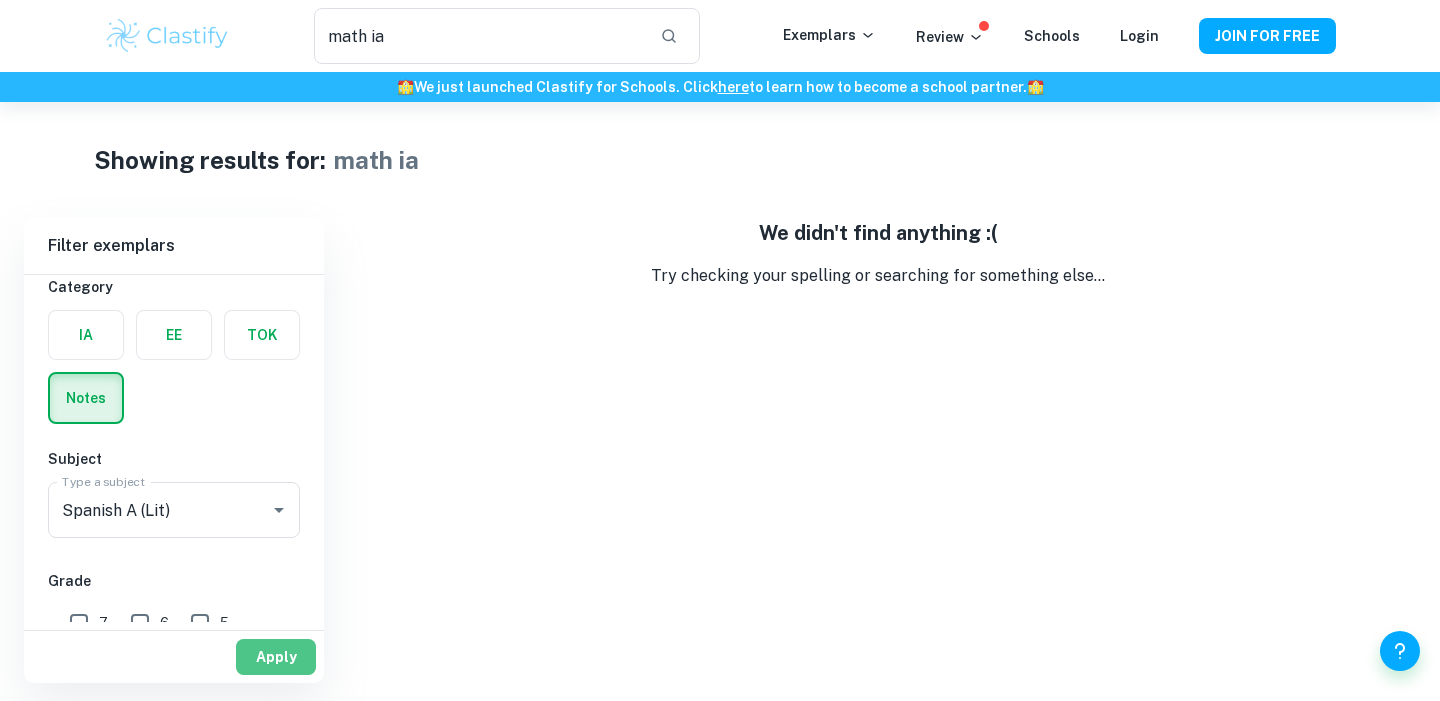 click on "Apply" at bounding box center [276, 657] 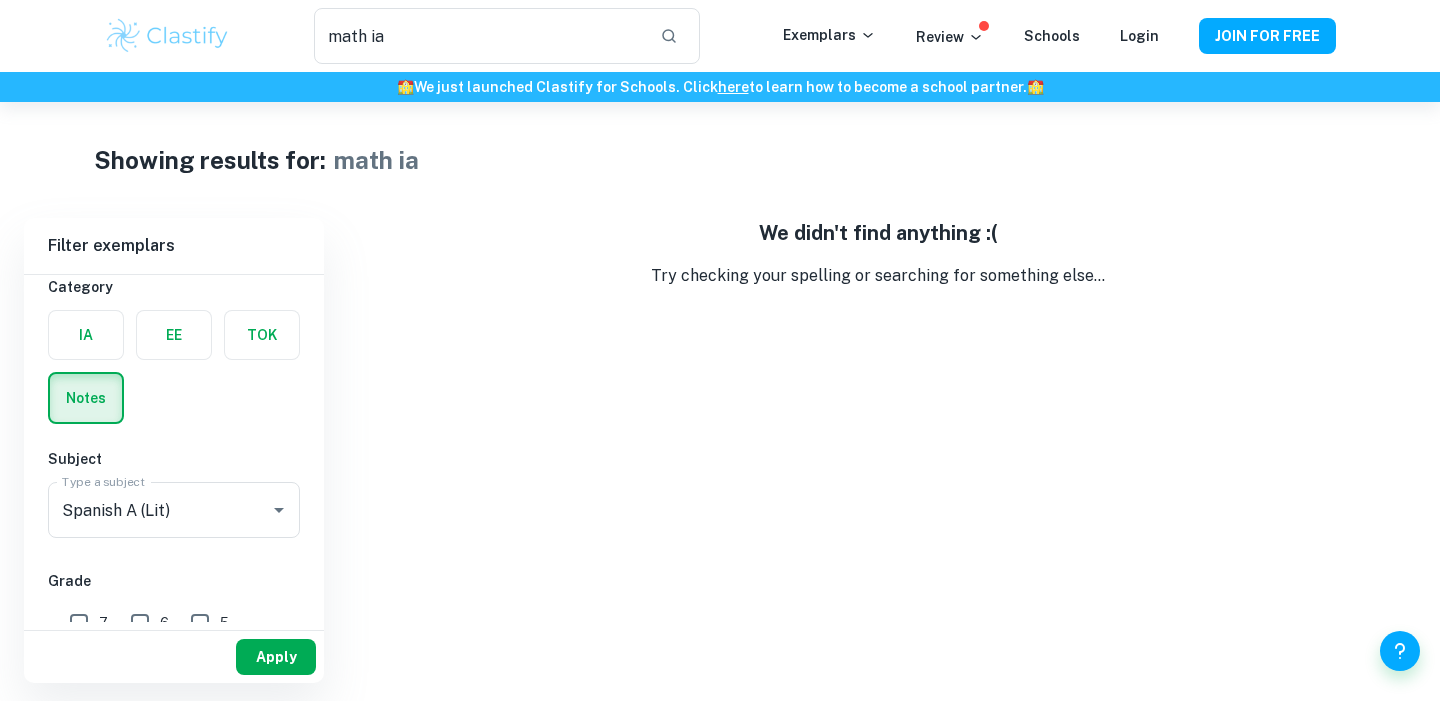 click on "Apply" at bounding box center [276, 657] 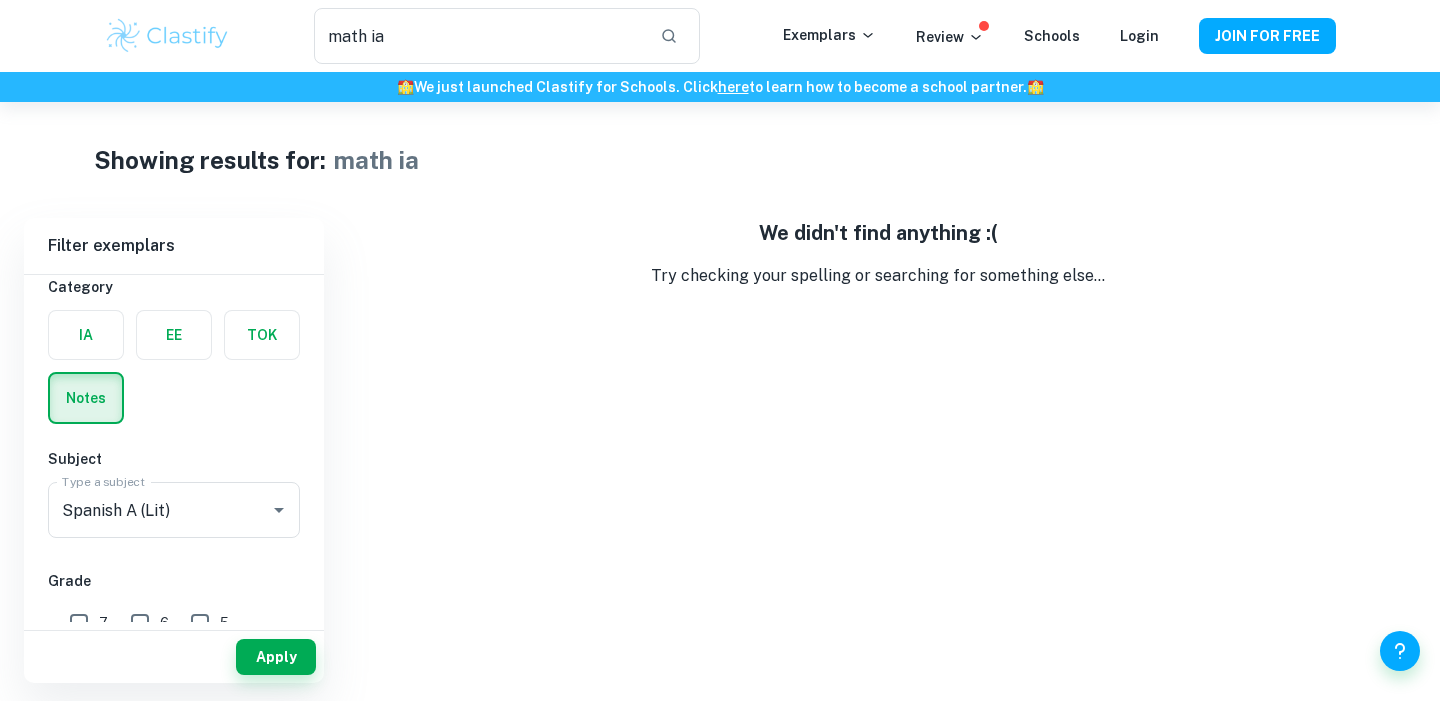 click on "Apply" at bounding box center (276, 657) 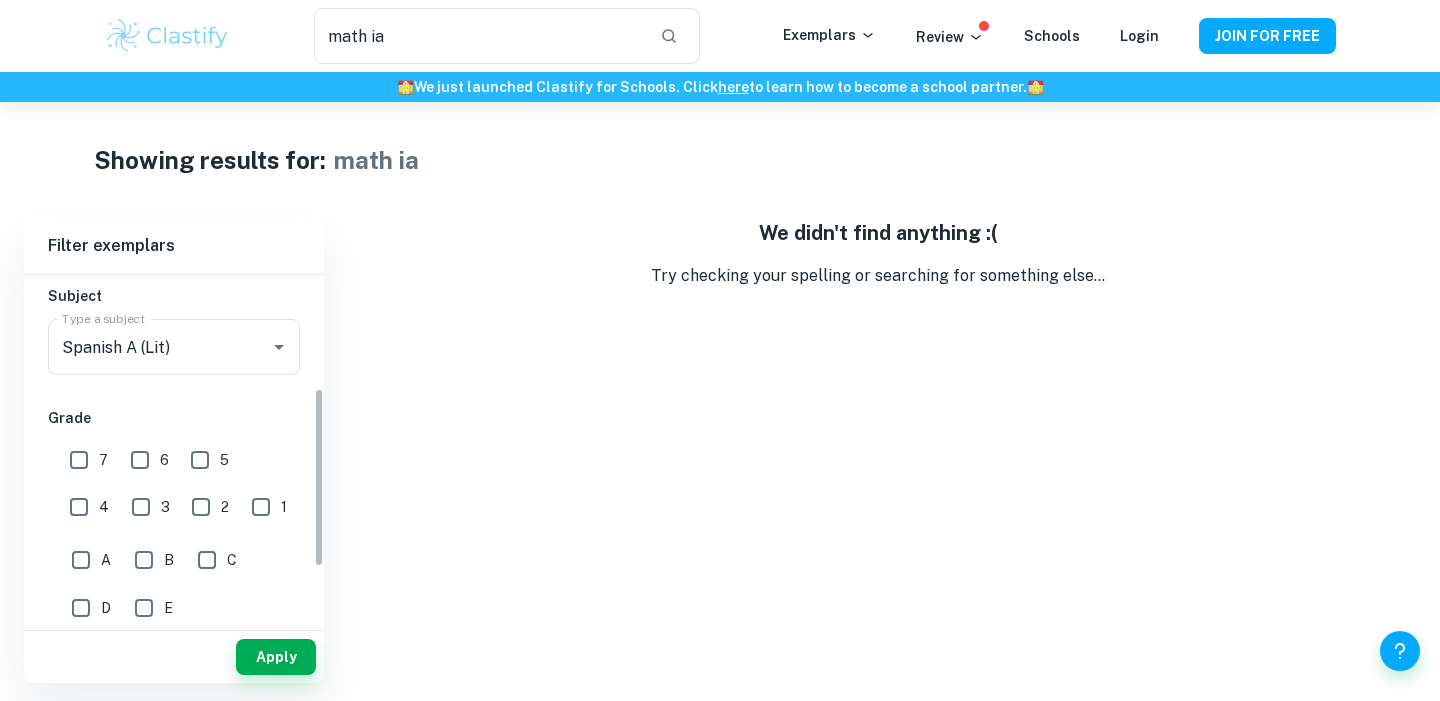 scroll, scrollTop: 0, scrollLeft: 0, axis: both 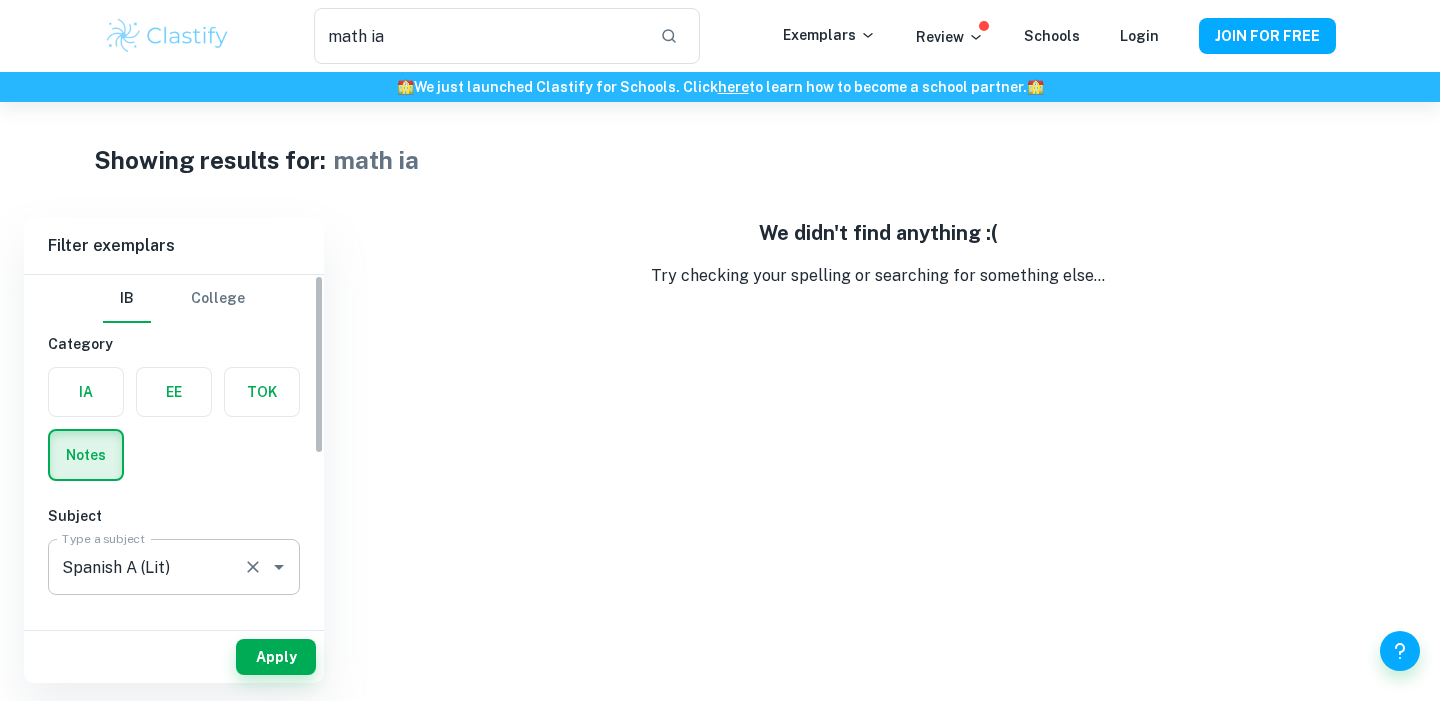 click on "Spanish A (Lit)" at bounding box center (146, 567) 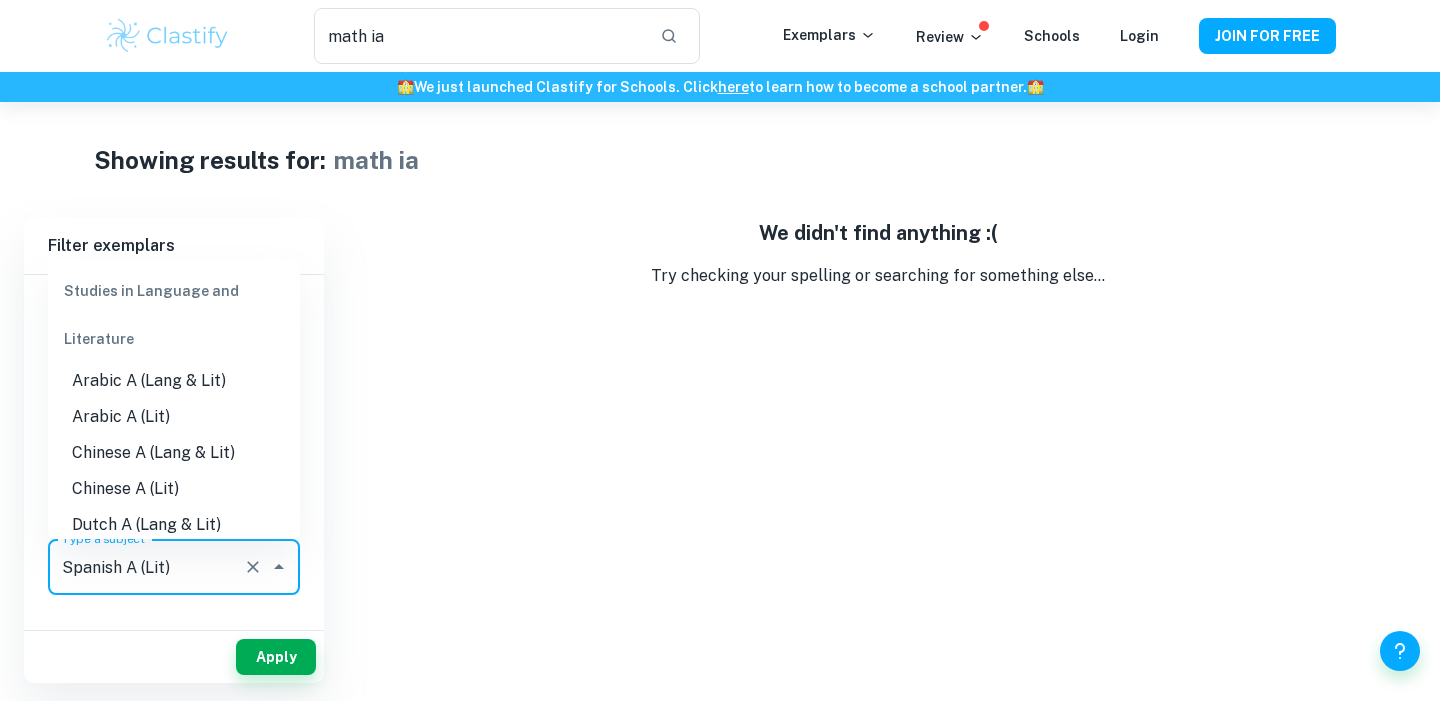 scroll, scrollTop: 688, scrollLeft: 0, axis: vertical 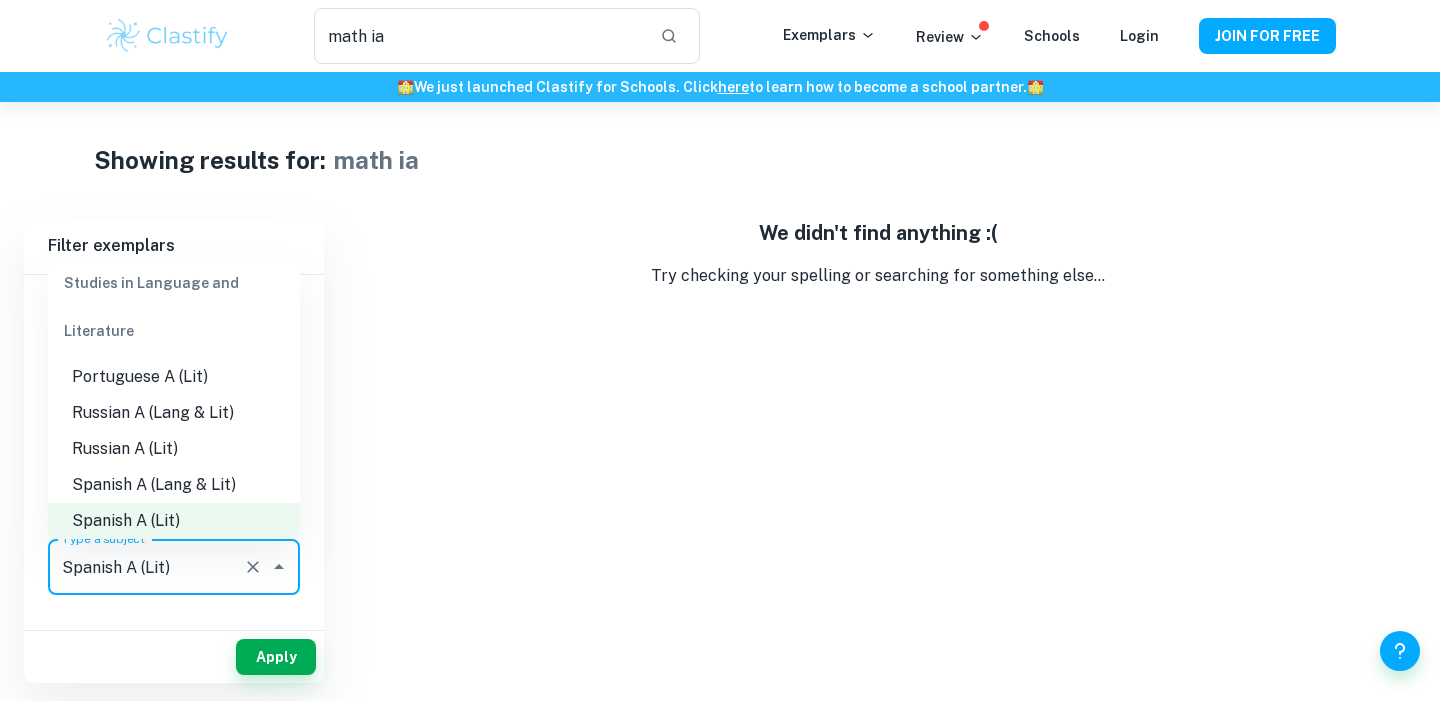 click on "Spanish A (Lang & Lit)" at bounding box center (174, 485) 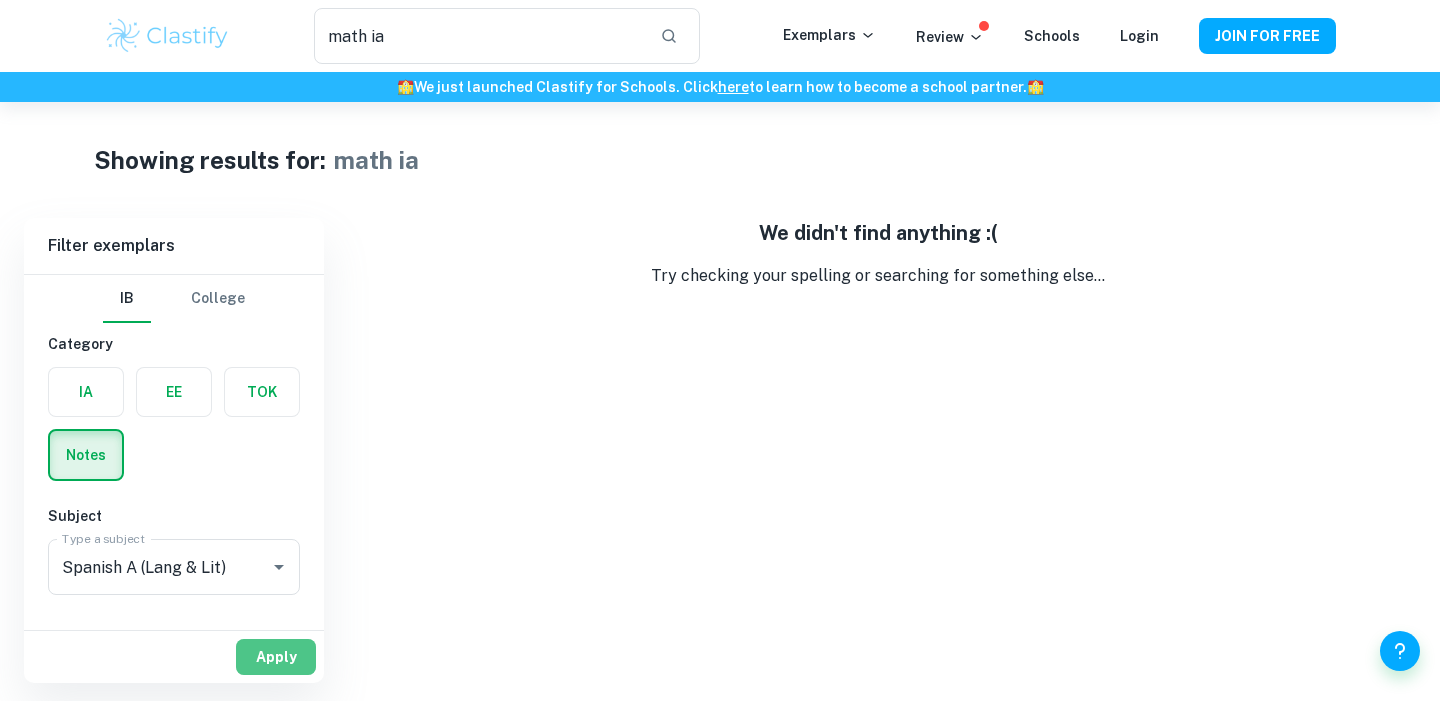 click on "Apply" at bounding box center (276, 657) 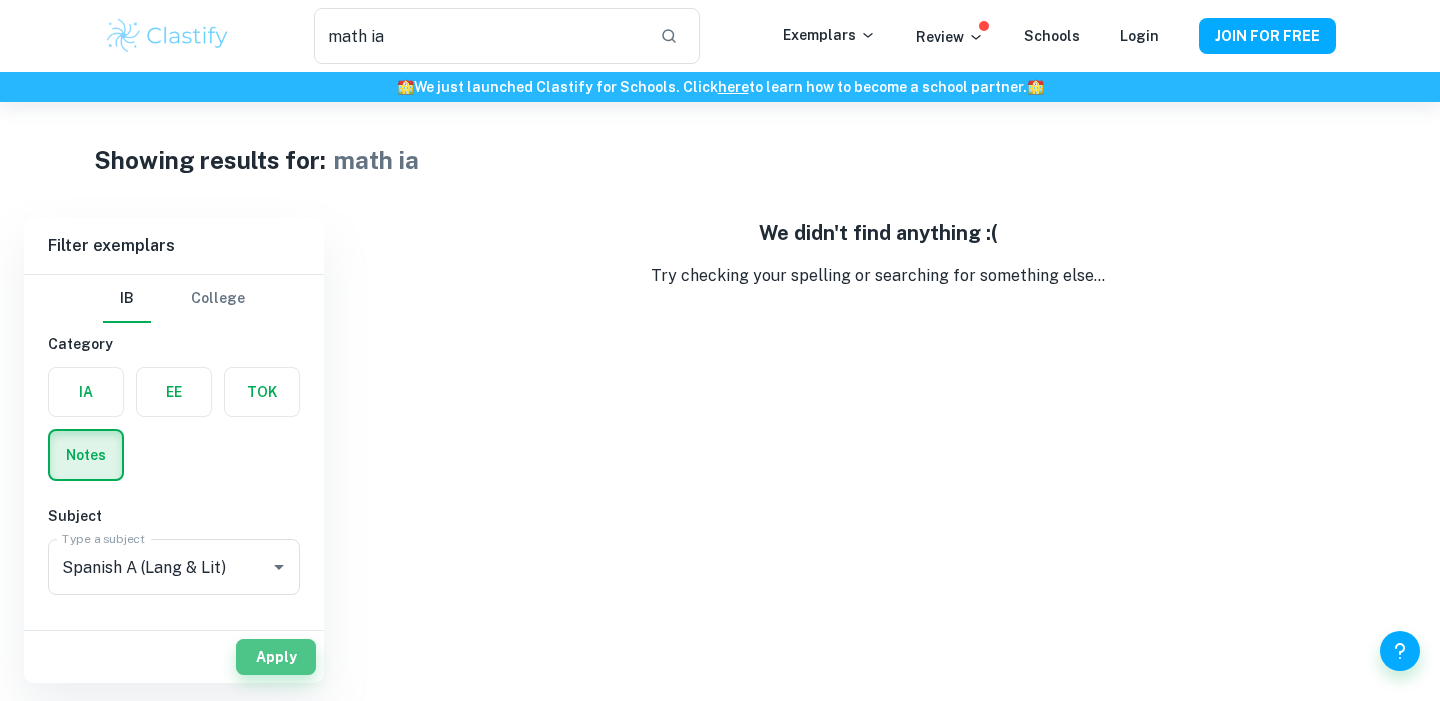 click on "Apply" at bounding box center (276, 657) 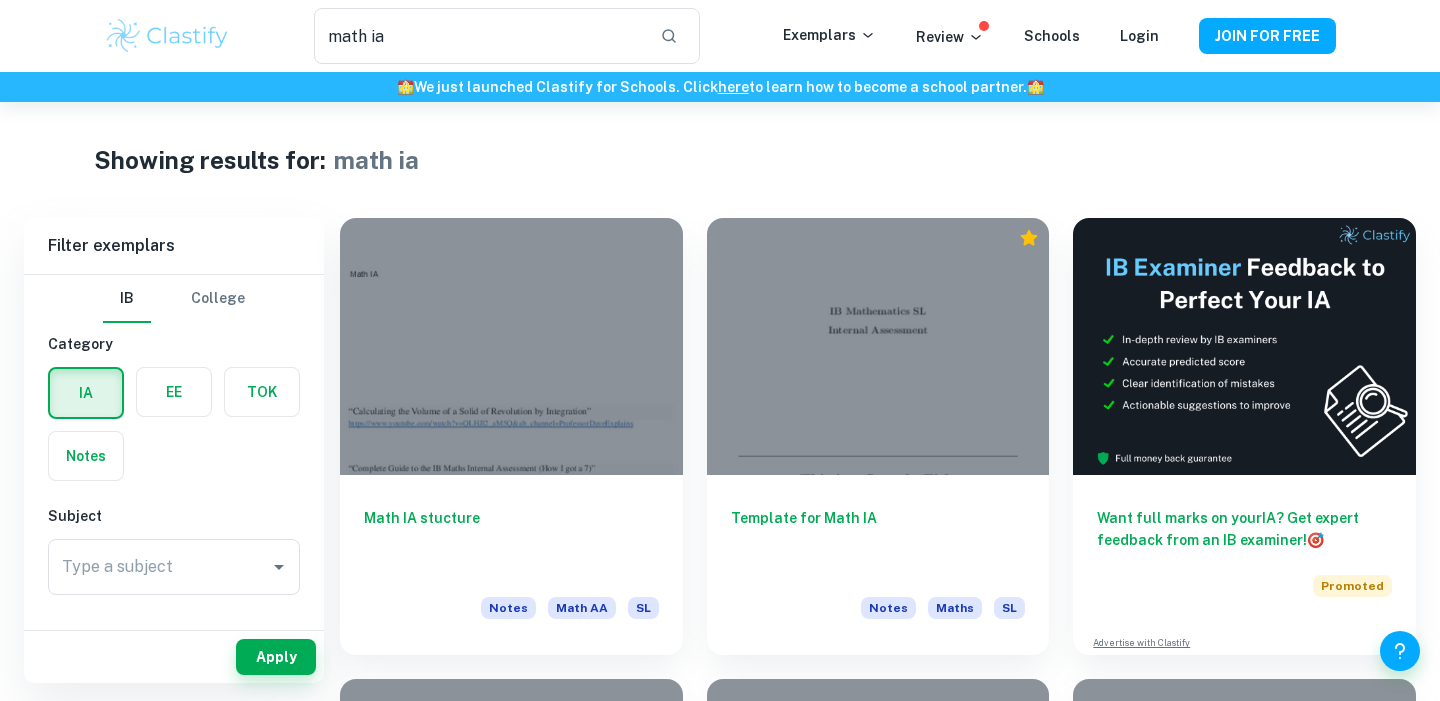 scroll, scrollTop: 0, scrollLeft: 0, axis: both 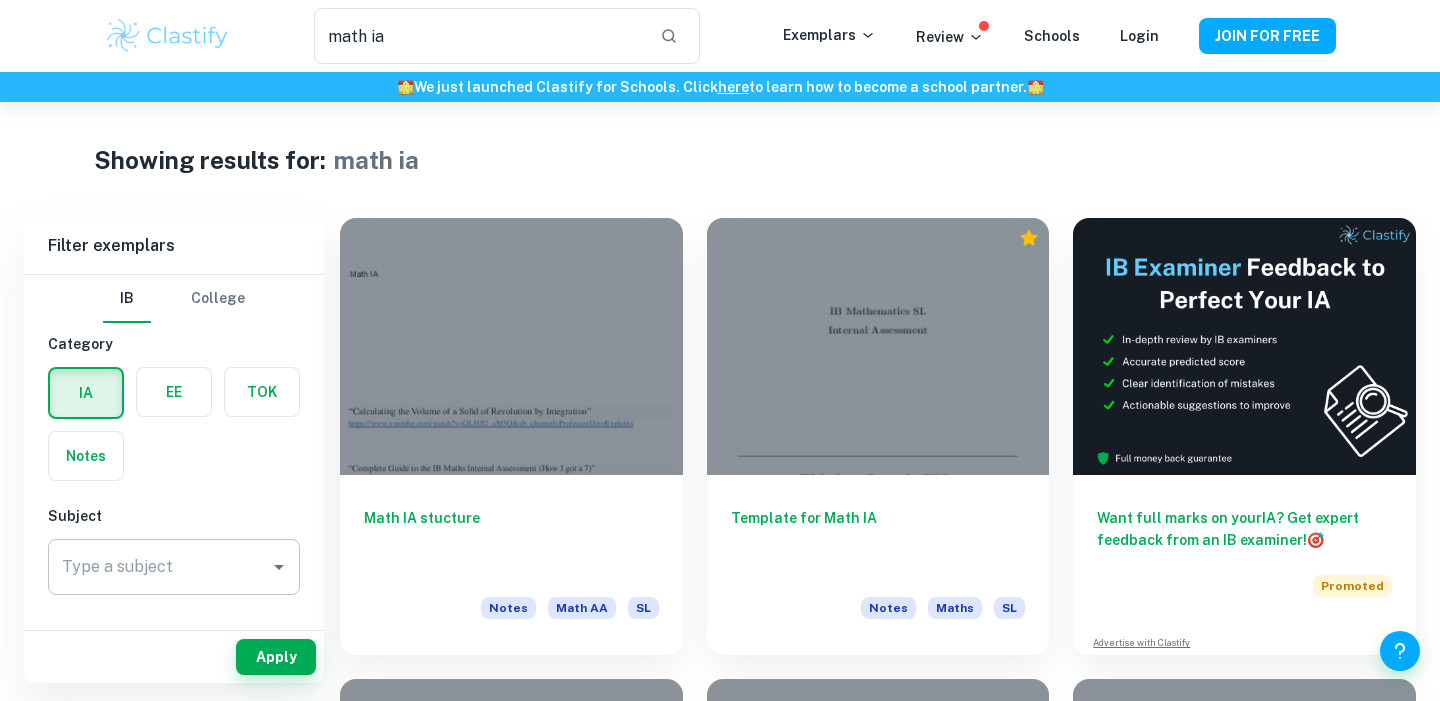 click on "Type a subject" at bounding box center (159, 567) 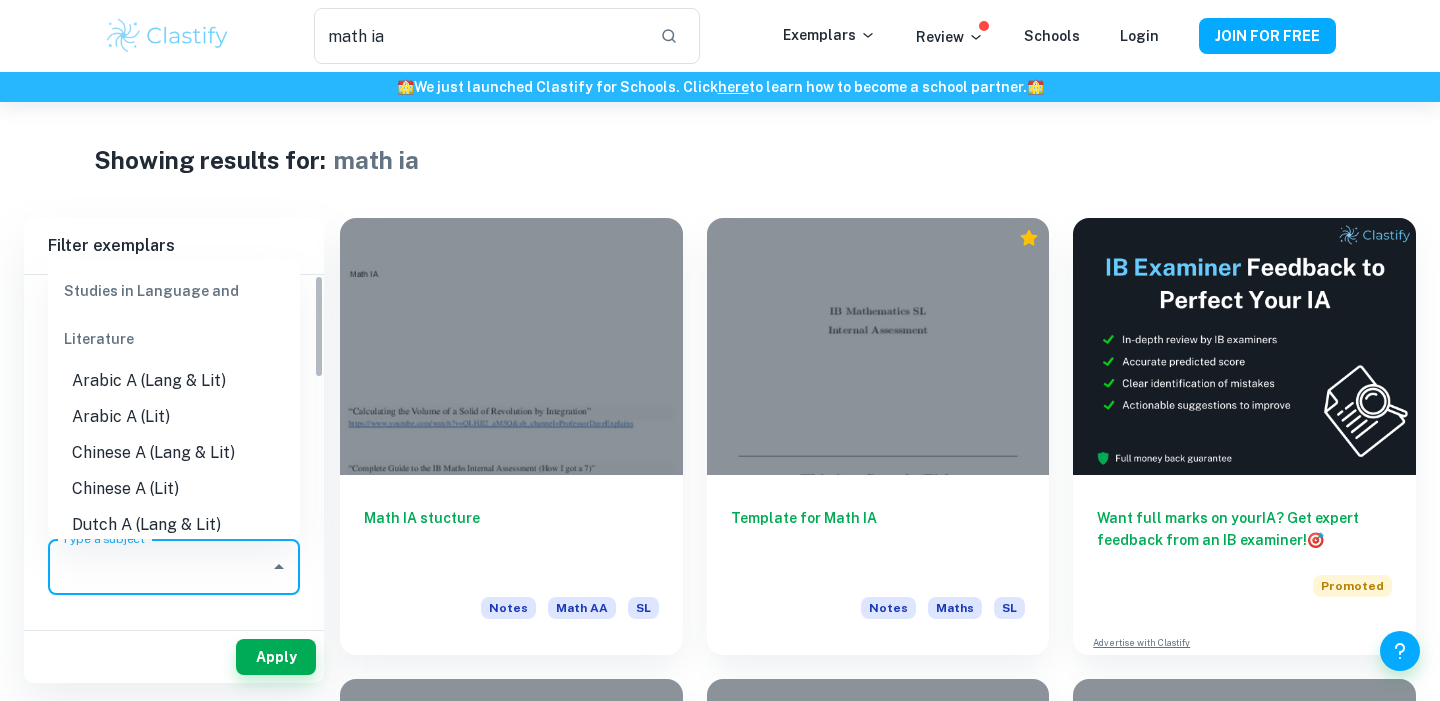click on "Showing results for: math ia" at bounding box center (720, 160) 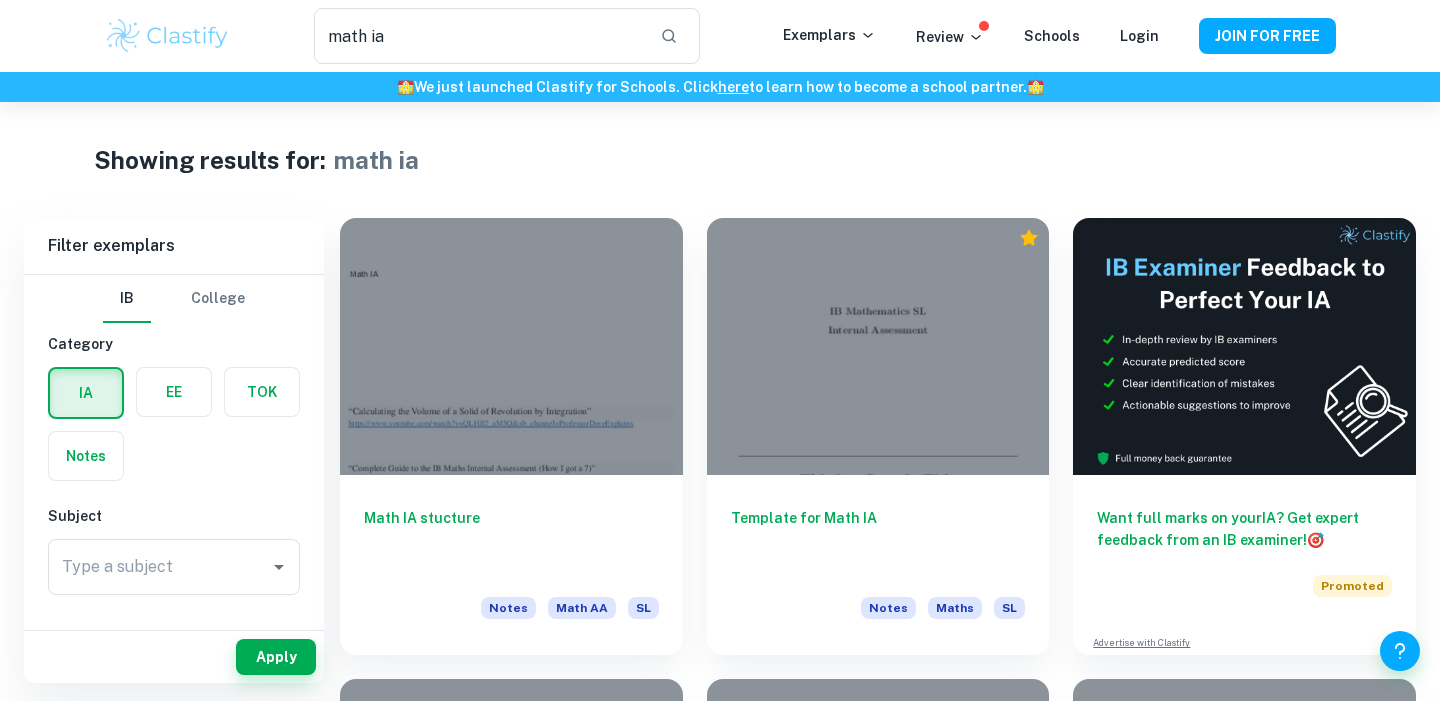 click at bounding box center [167, 36] 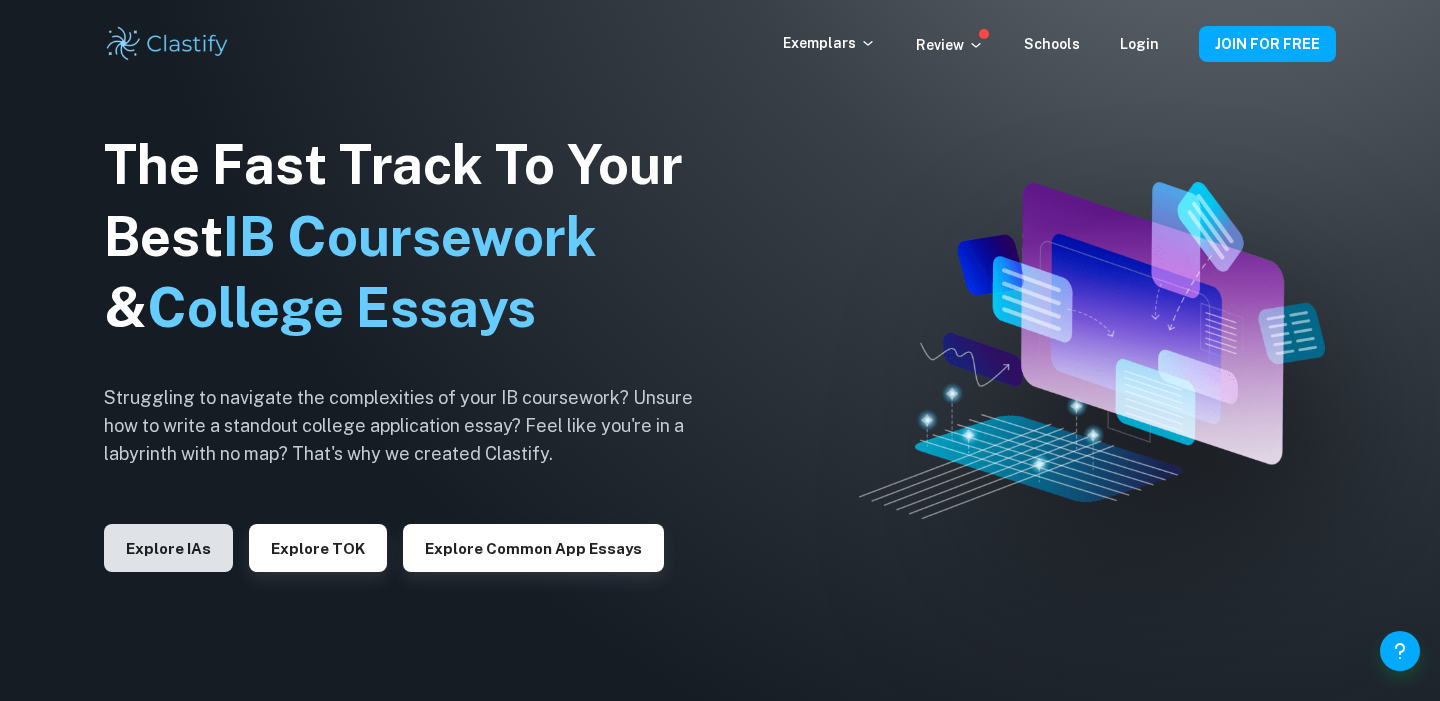 click on "Explore IAs" at bounding box center (168, 548) 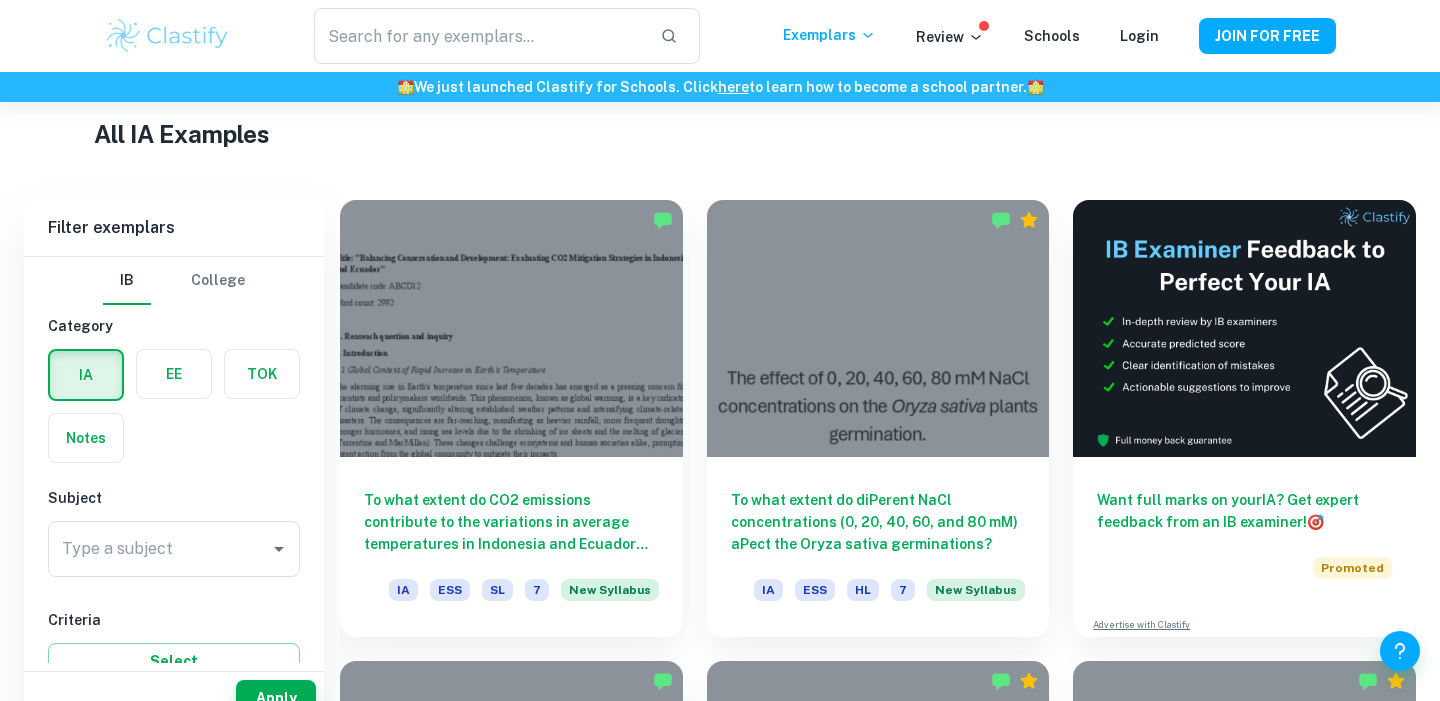 scroll, scrollTop: 538, scrollLeft: 0, axis: vertical 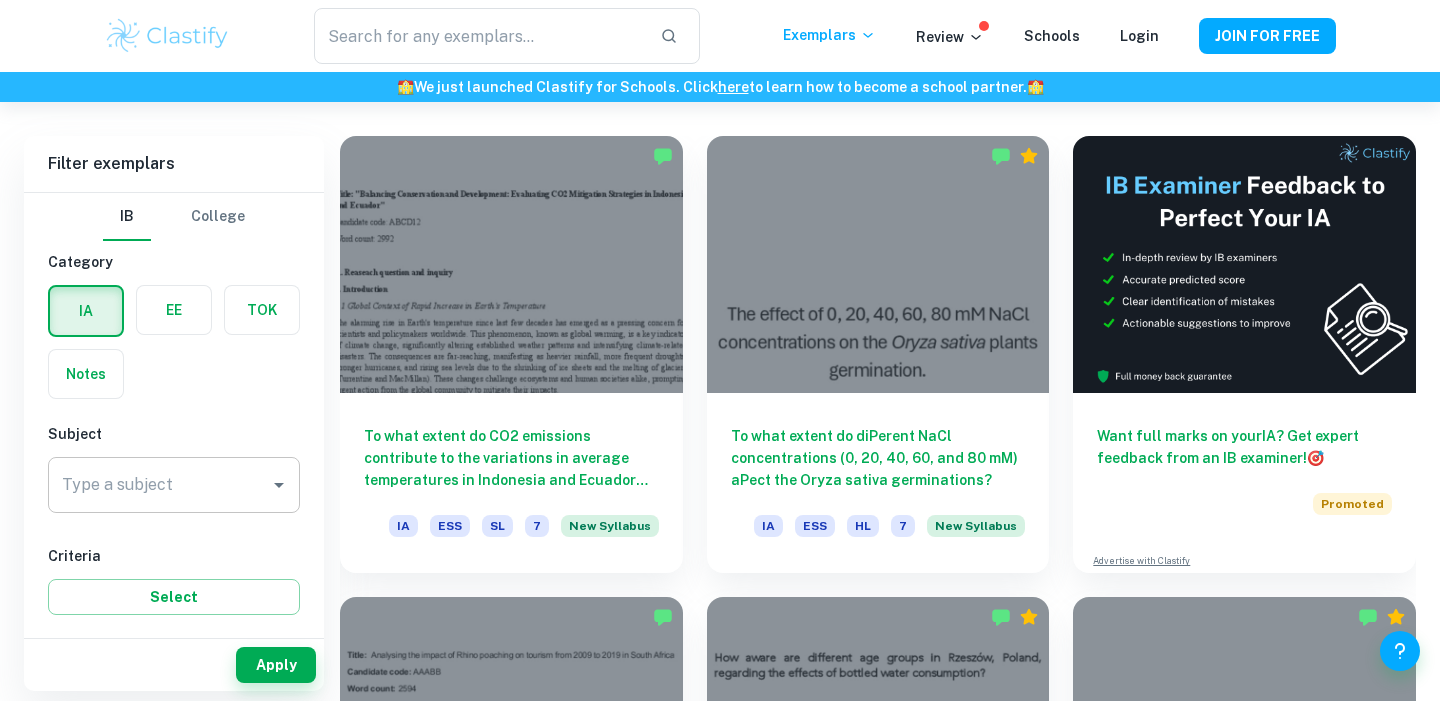click on "Type a subject" at bounding box center [159, 485] 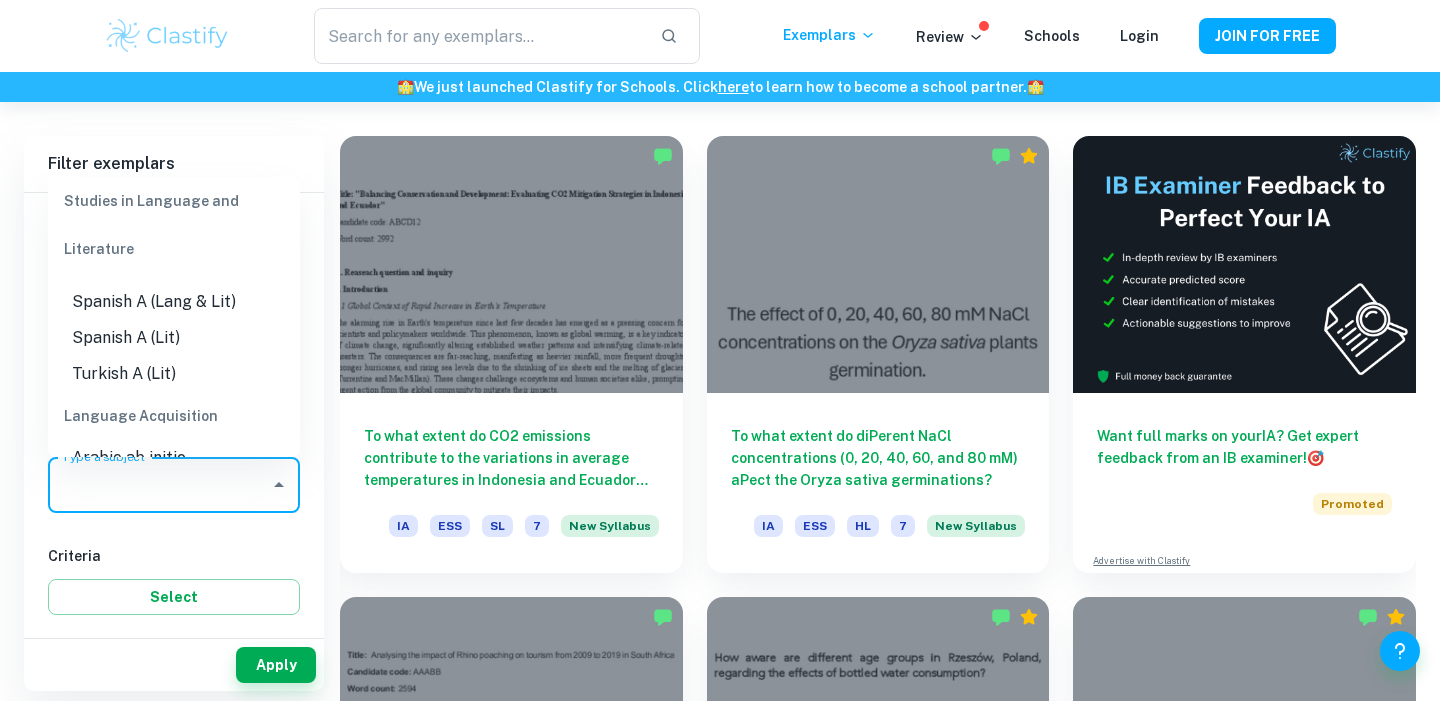 scroll, scrollTop: 882, scrollLeft: 0, axis: vertical 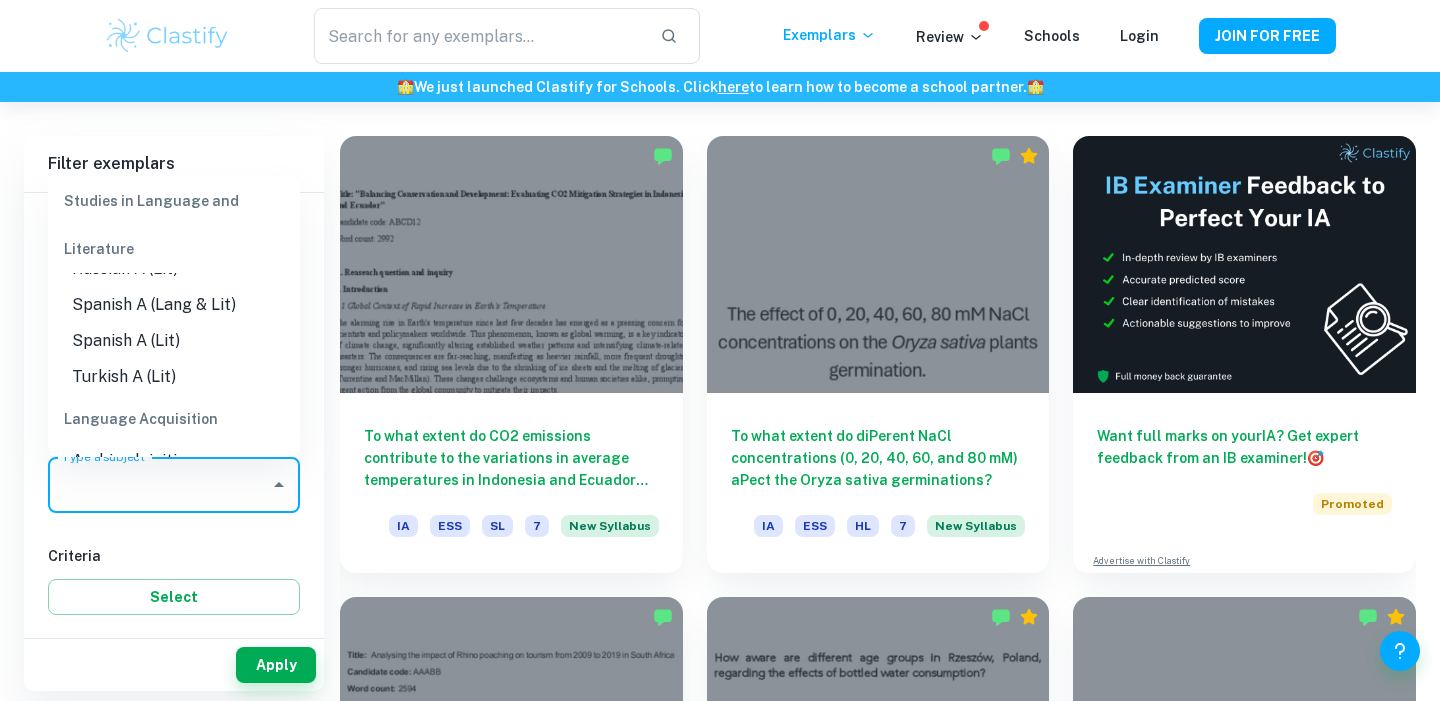 click on "Spanish A (Lang & Lit)" at bounding box center (174, 305) 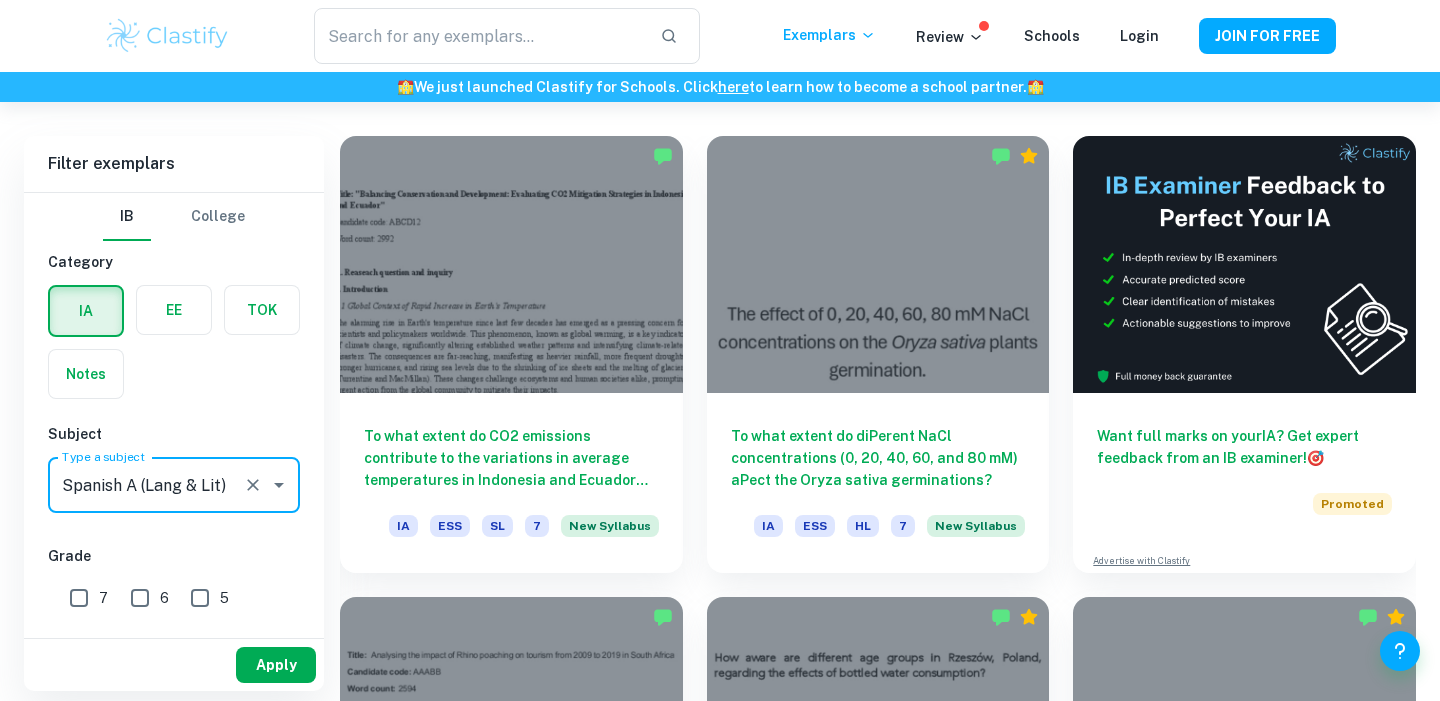 click on "Apply" at bounding box center (276, 665) 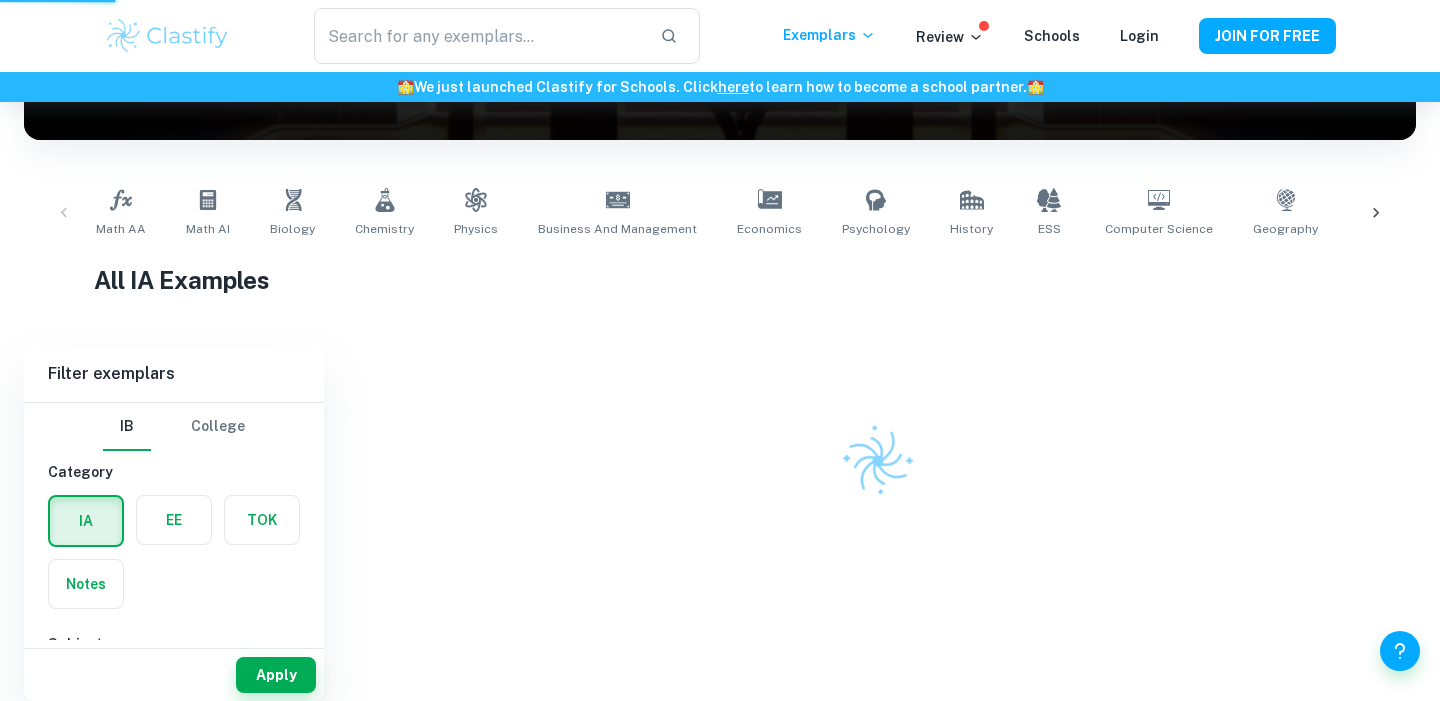 scroll, scrollTop: 308, scrollLeft: 0, axis: vertical 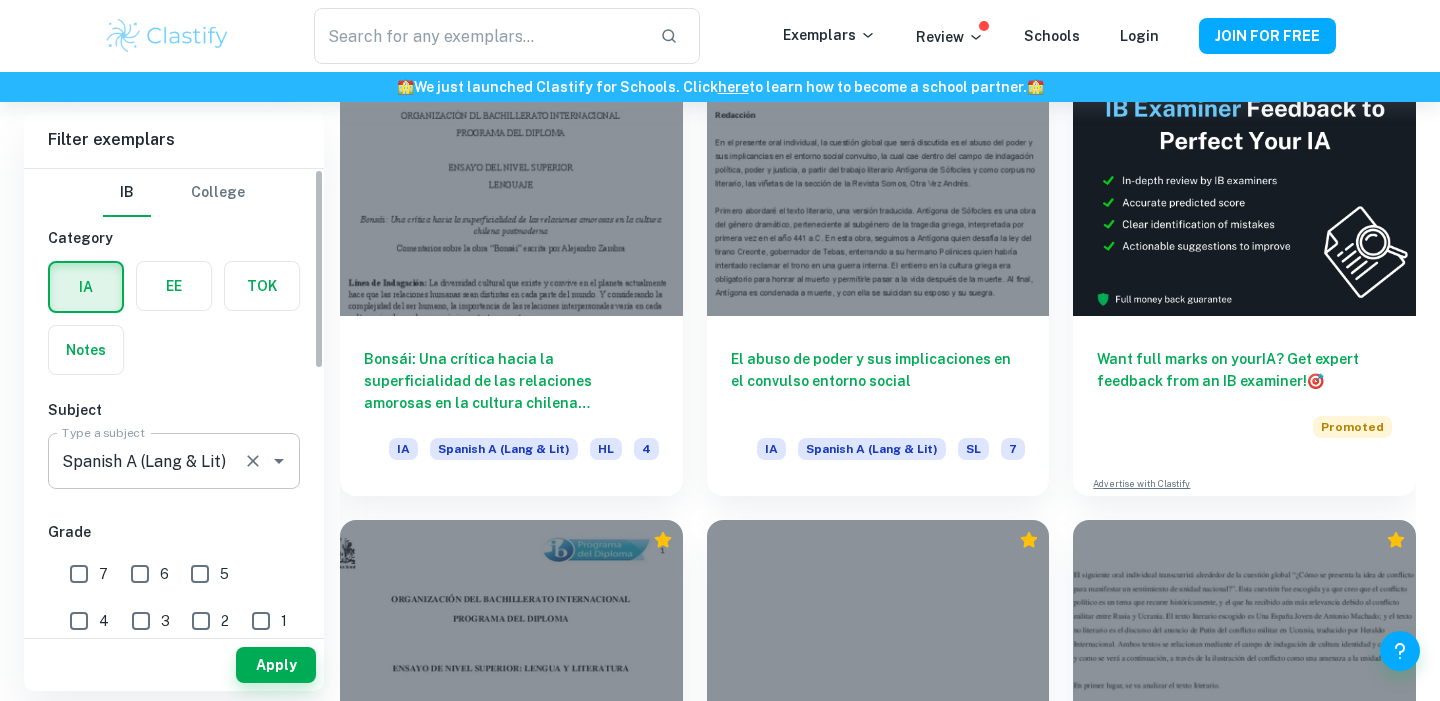 click on "Spanish A (Lang & Lit)" at bounding box center [146, 461] 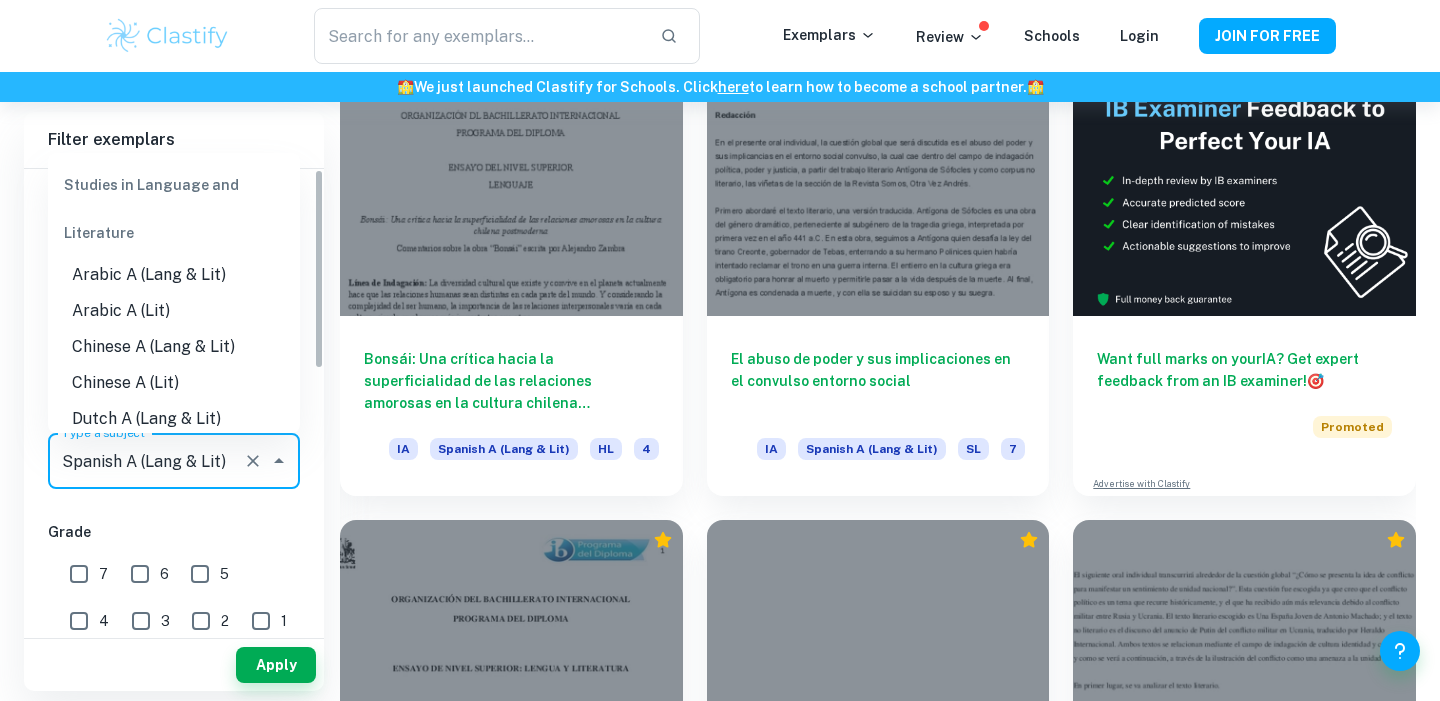scroll, scrollTop: 748, scrollLeft: 0, axis: vertical 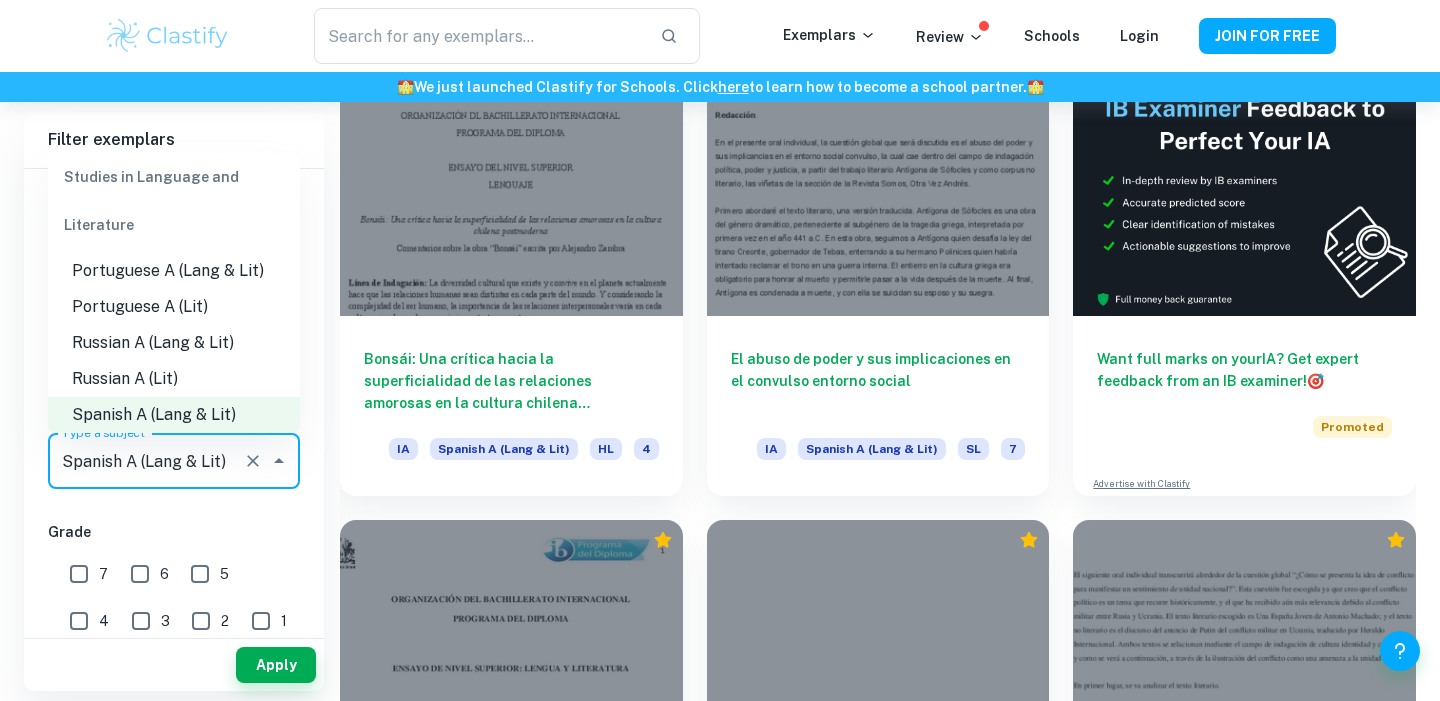 click on "Russian A (Lit)" at bounding box center [174, 379] 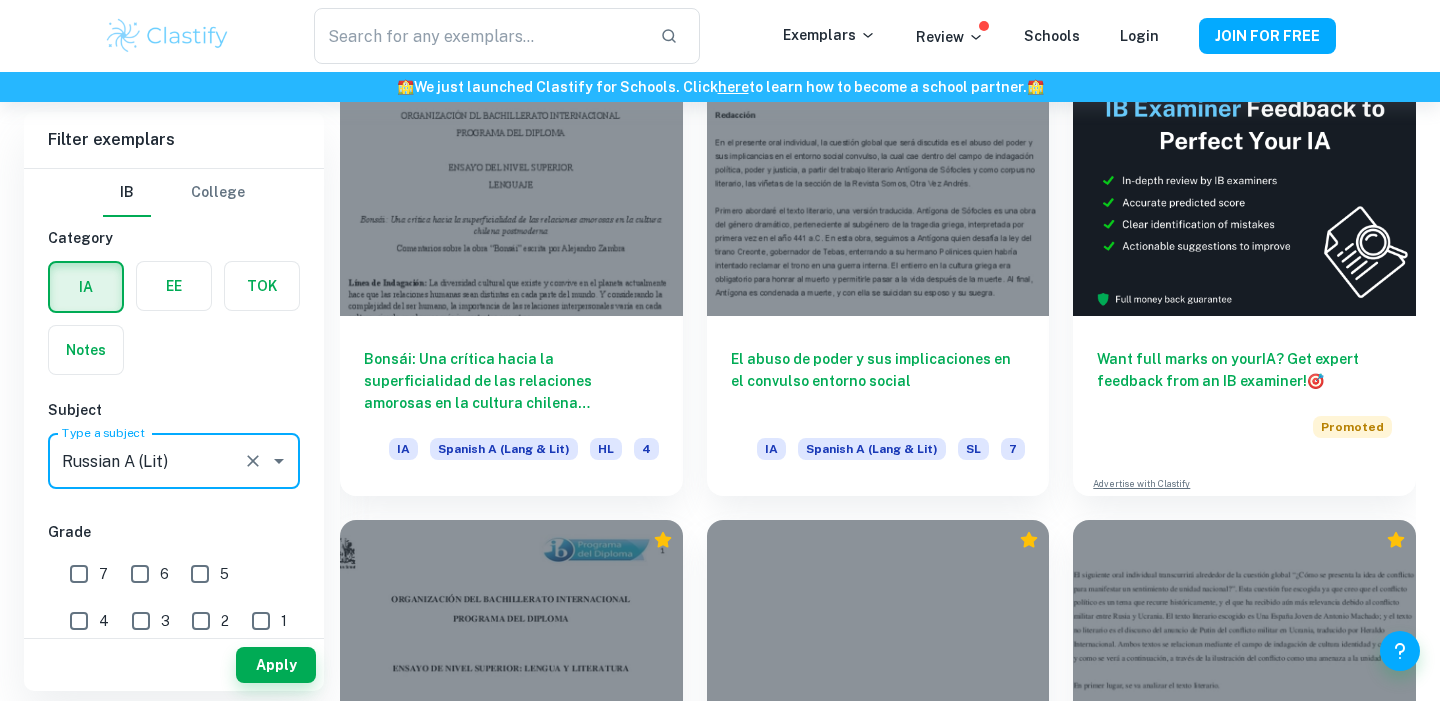 click on "Apply" at bounding box center (174, 665) 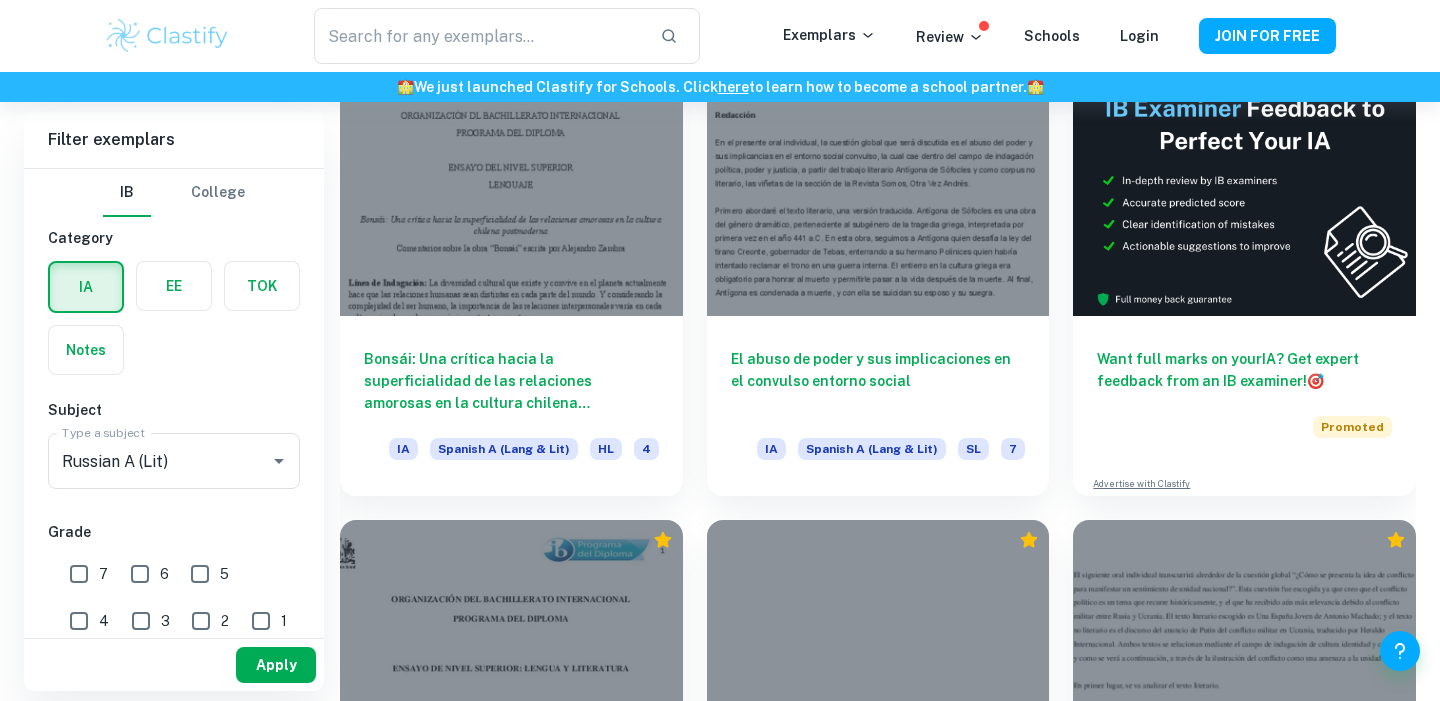 click on "Apply" at bounding box center (276, 665) 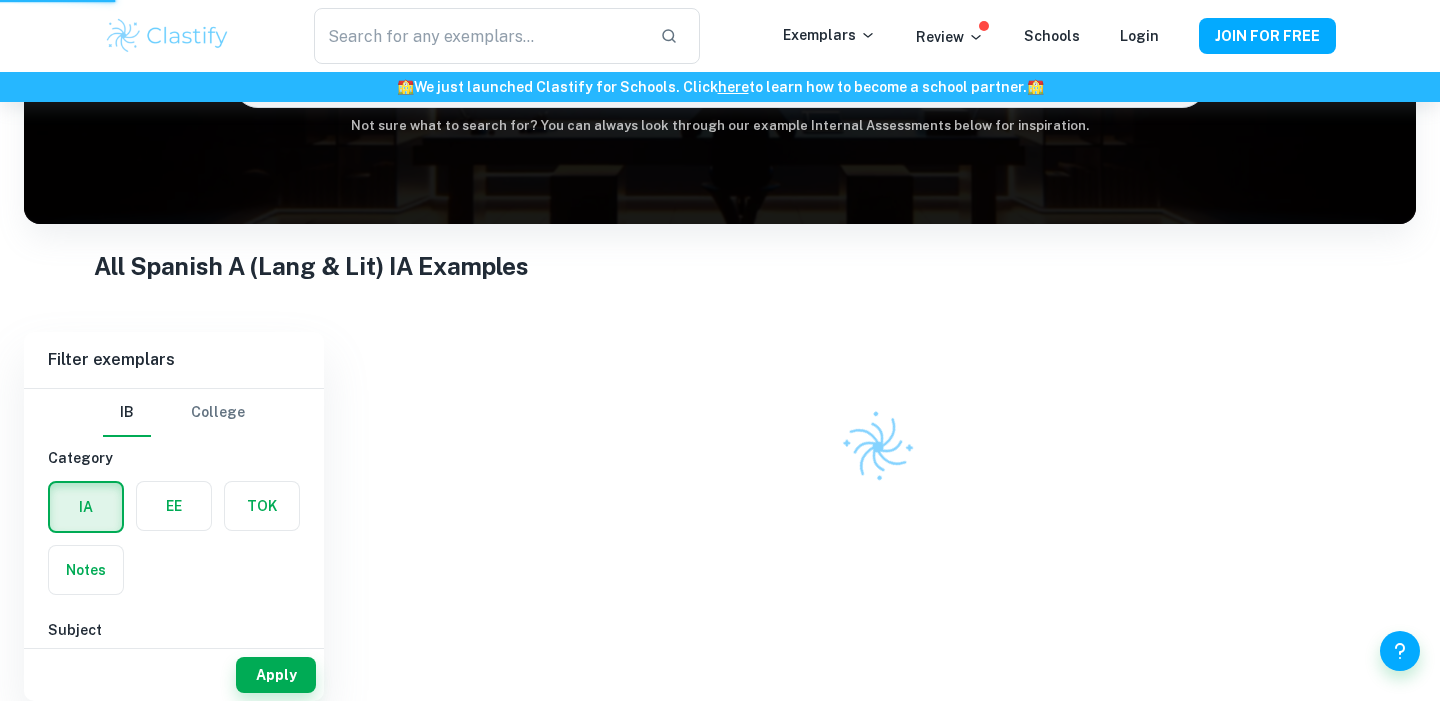 scroll, scrollTop: 234, scrollLeft: 0, axis: vertical 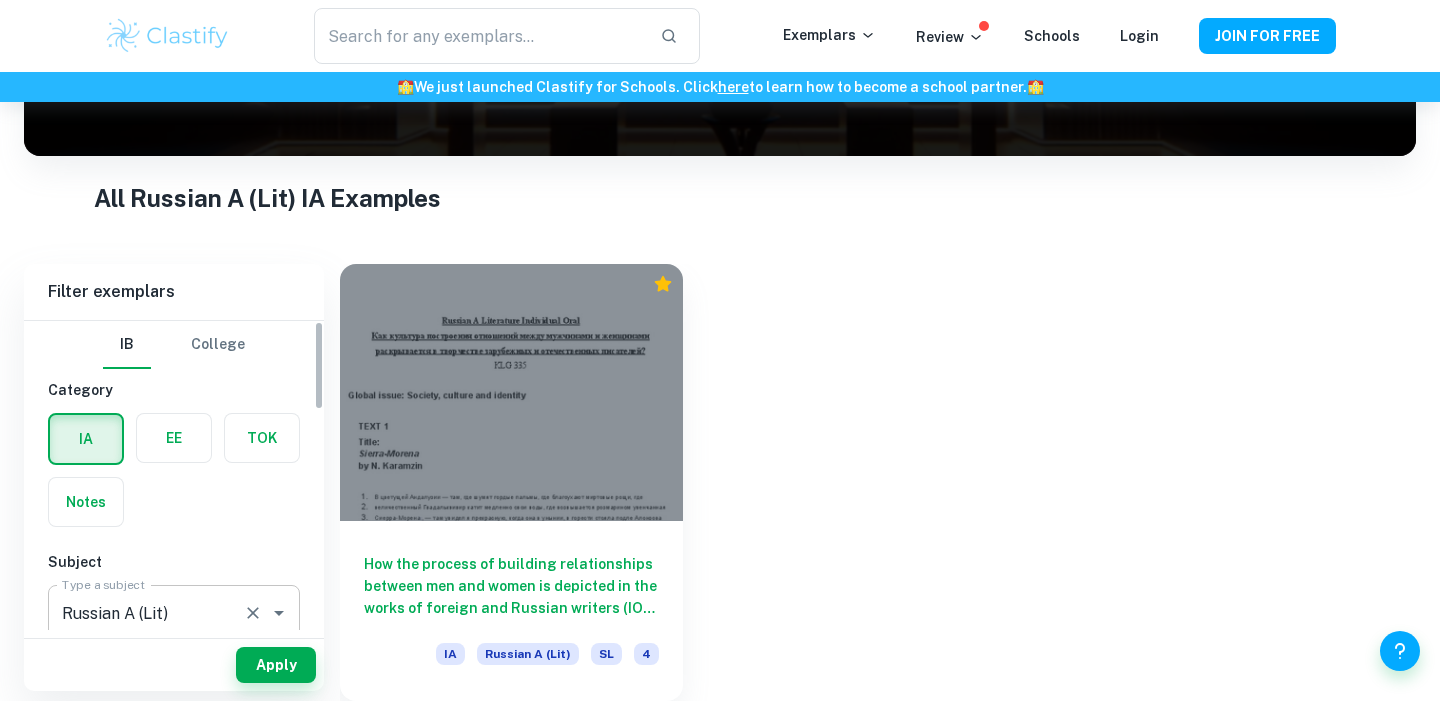 click 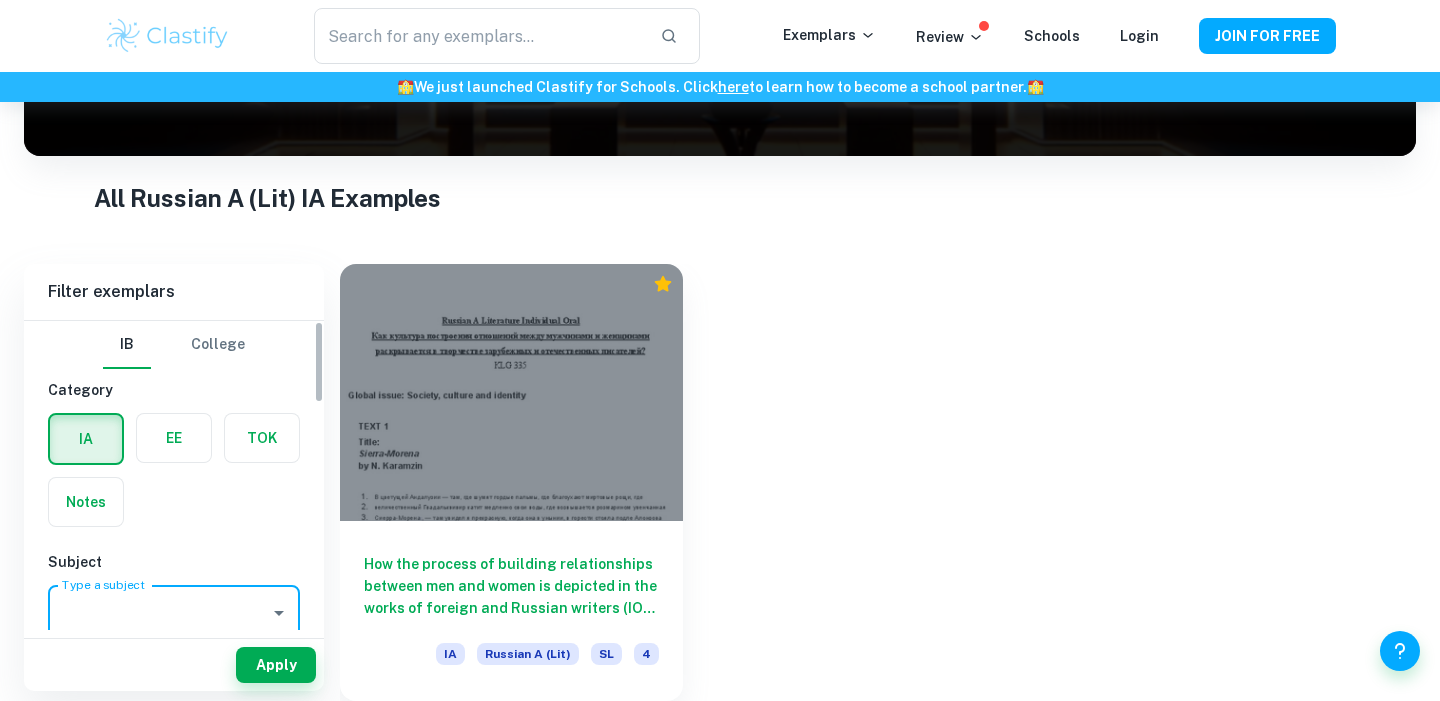 scroll, scrollTop: 2, scrollLeft: 0, axis: vertical 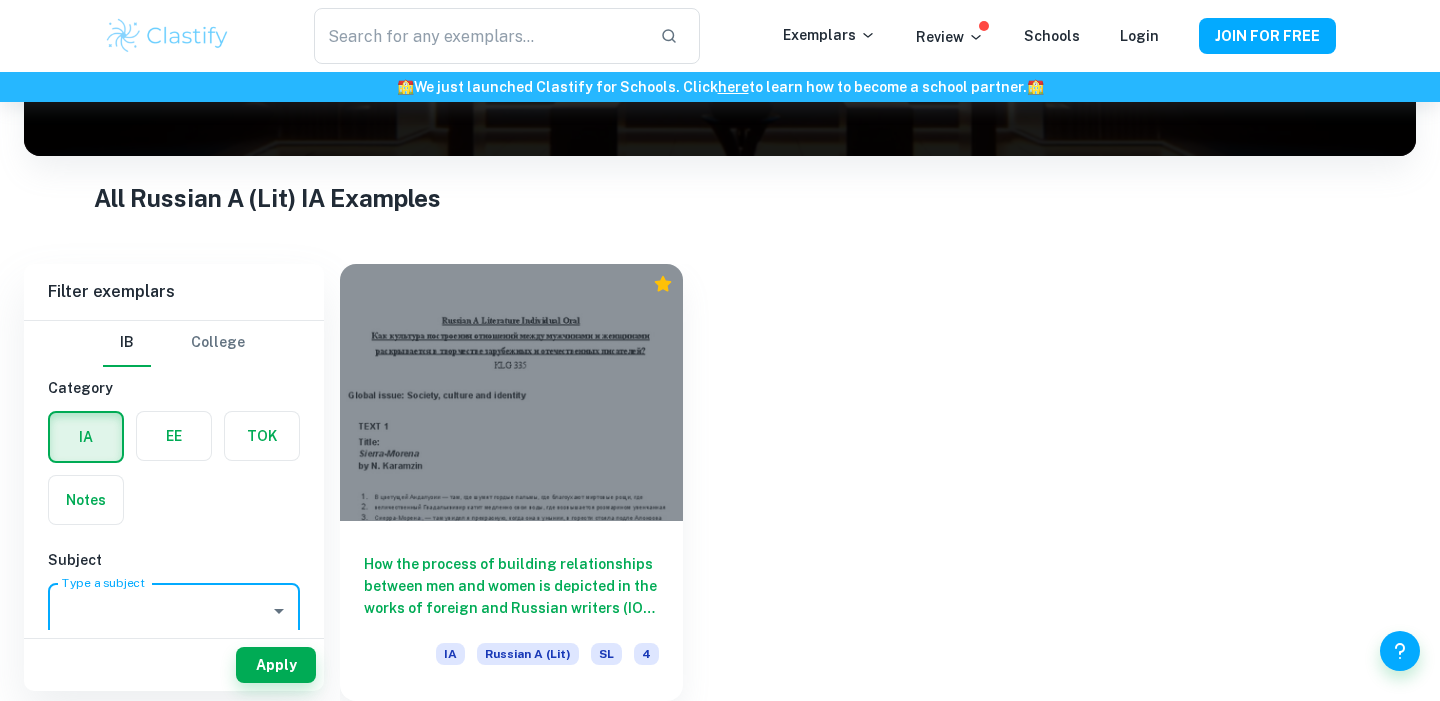 click on "Type a subject" at bounding box center [174, 611] 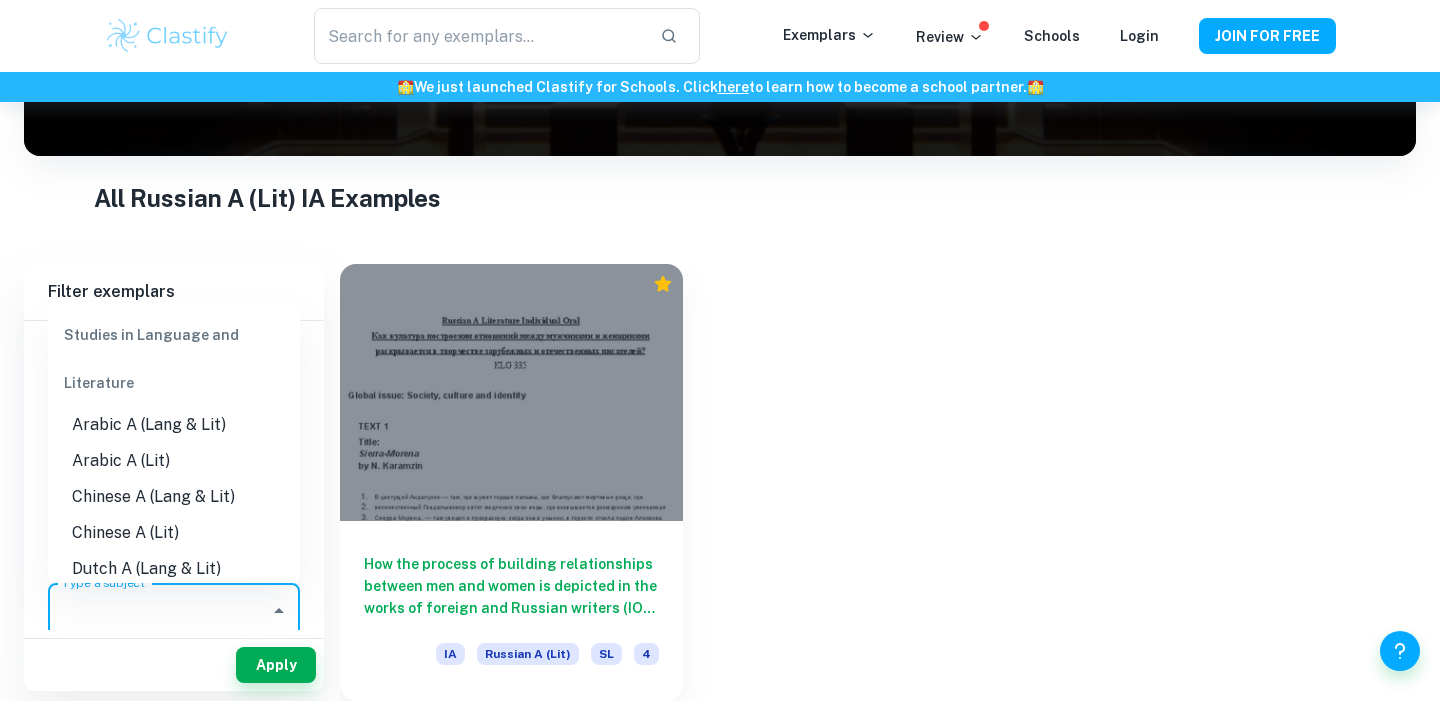click 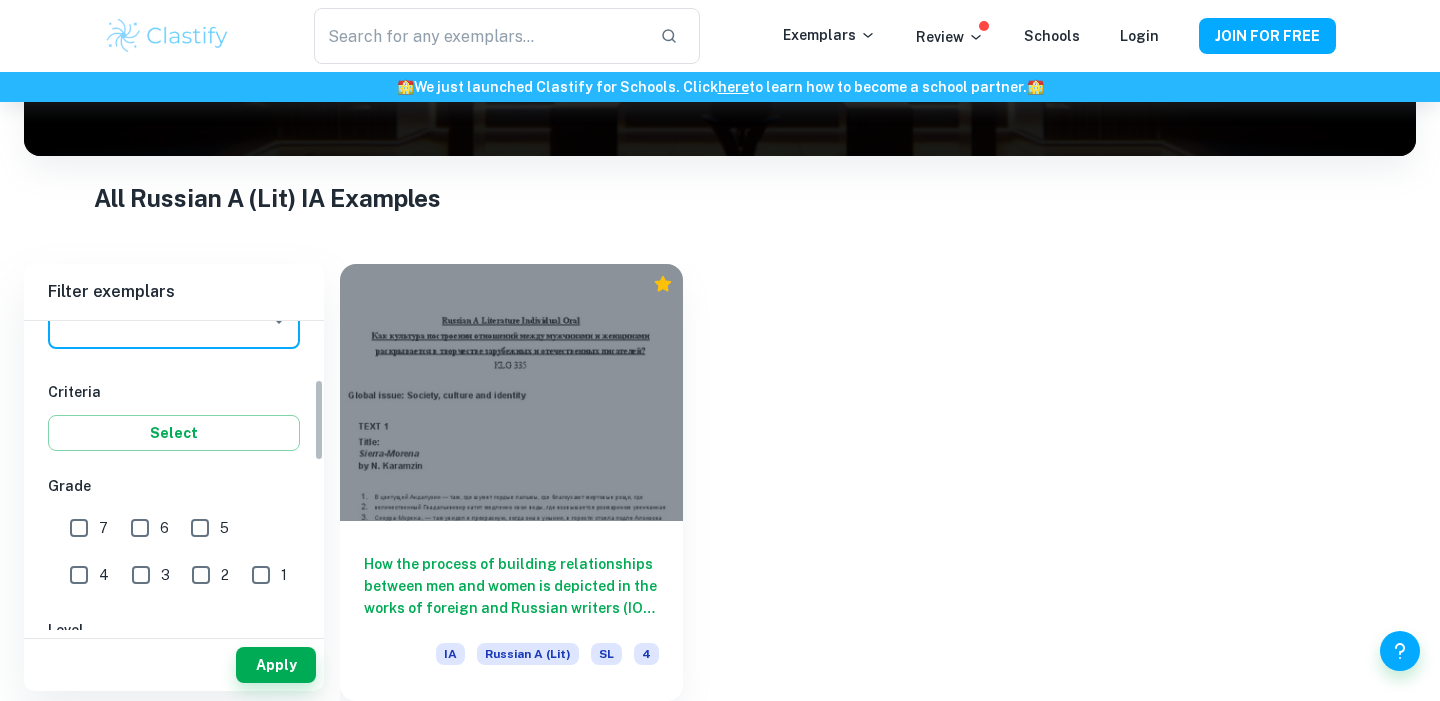 scroll, scrollTop: 217, scrollLeft: 0, axis: vertical 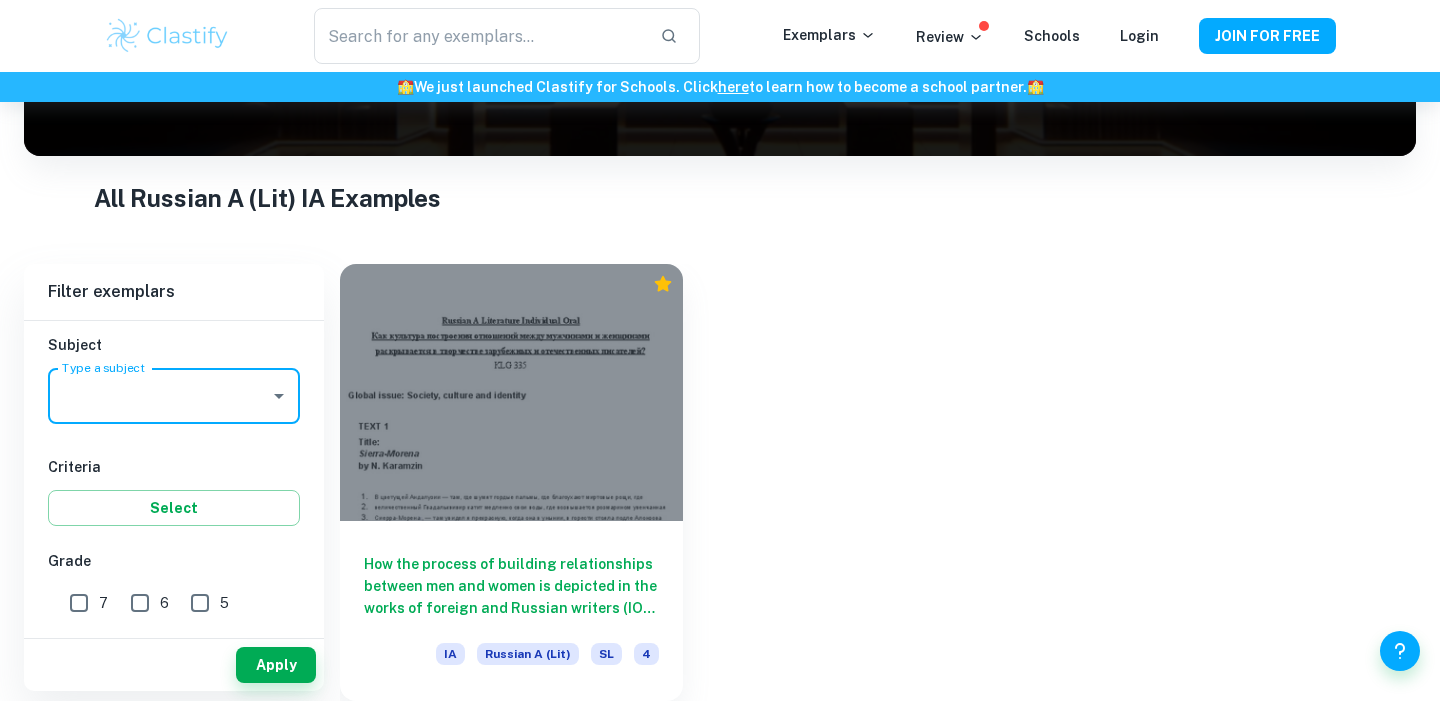 click 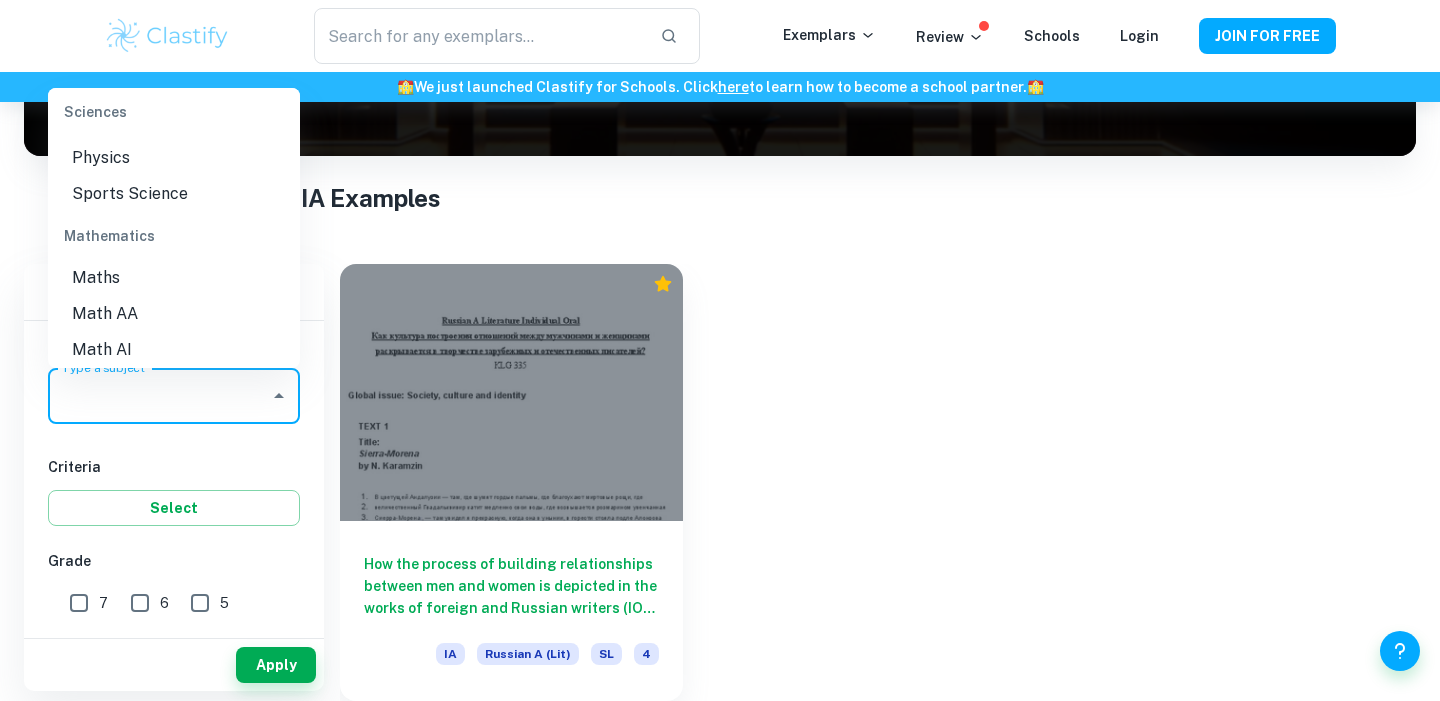 scroll, scrollTop: 2600, scrollLeft: 0, axis: vertical 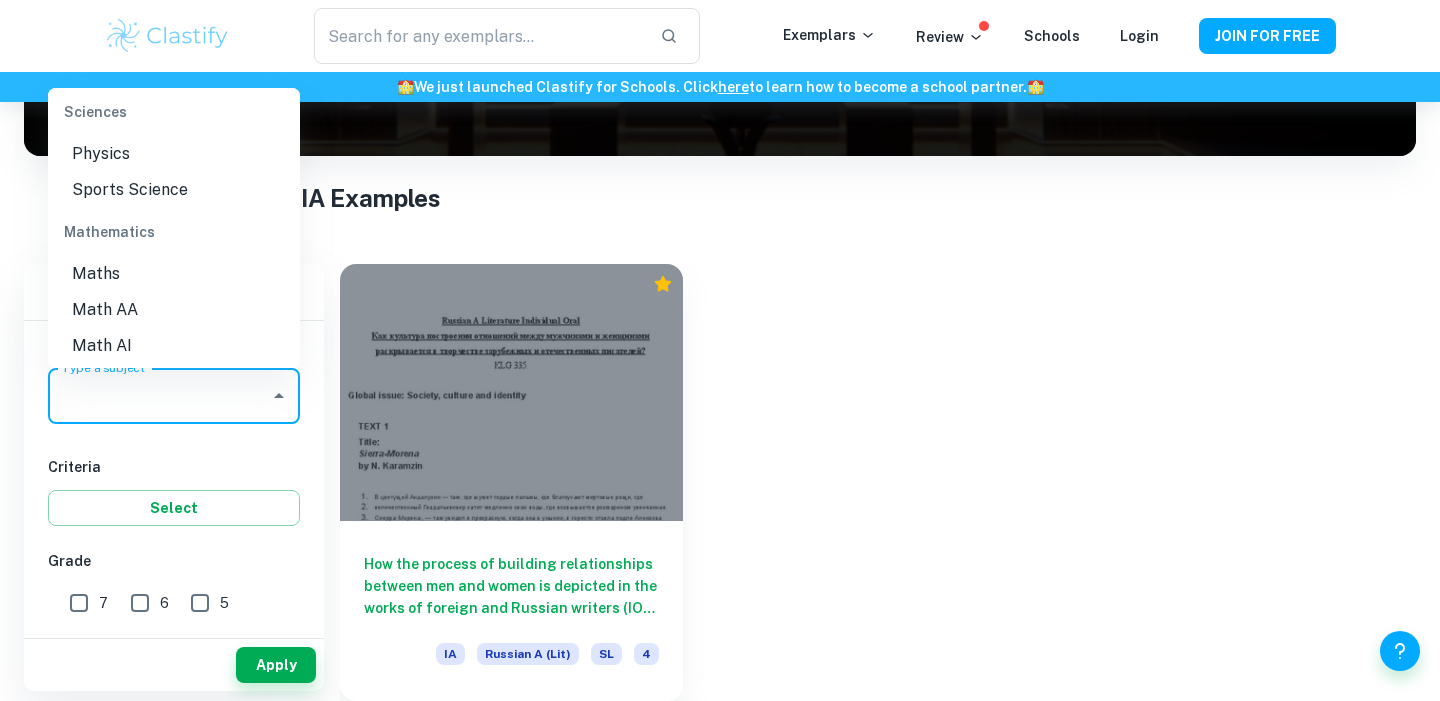 click on "Math AA" at bounding box center [174, 310] 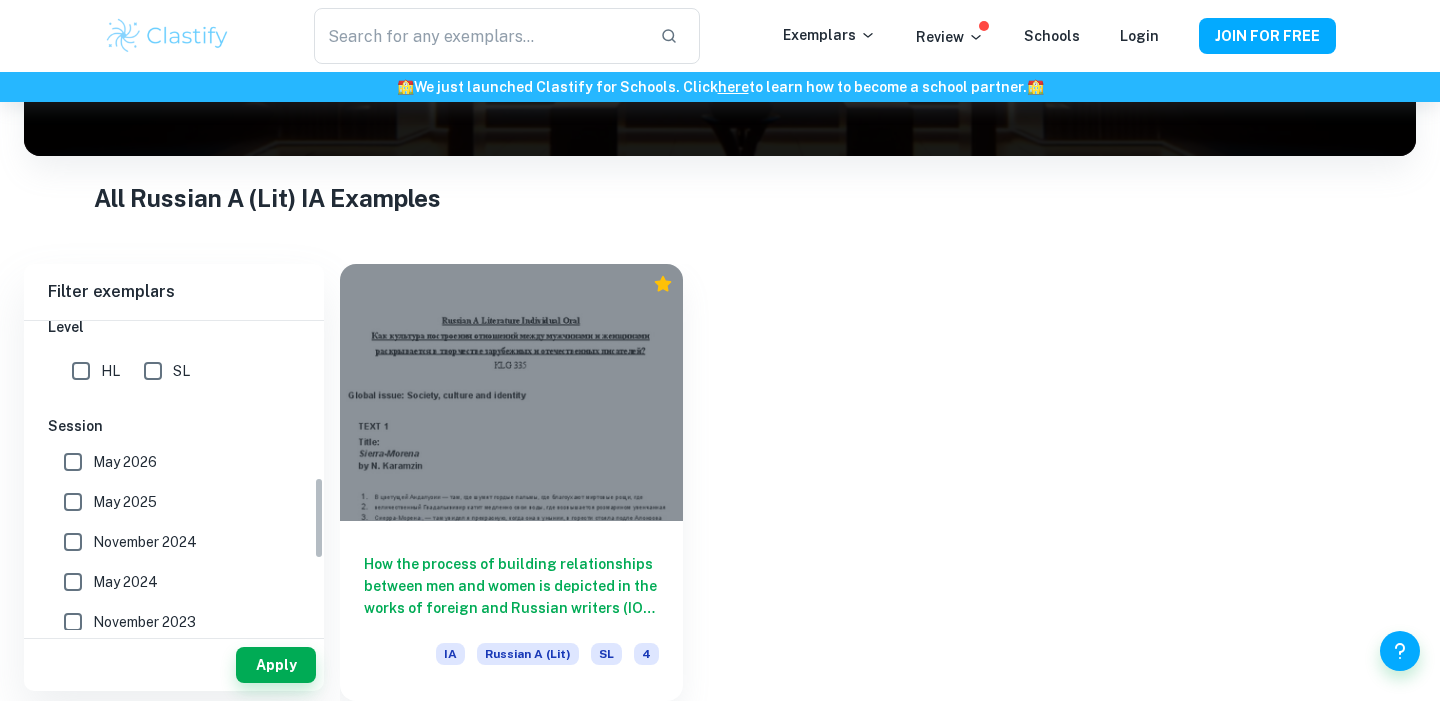 scroll, scrollTop: 635, scrollLeft: 0, axis: vertical 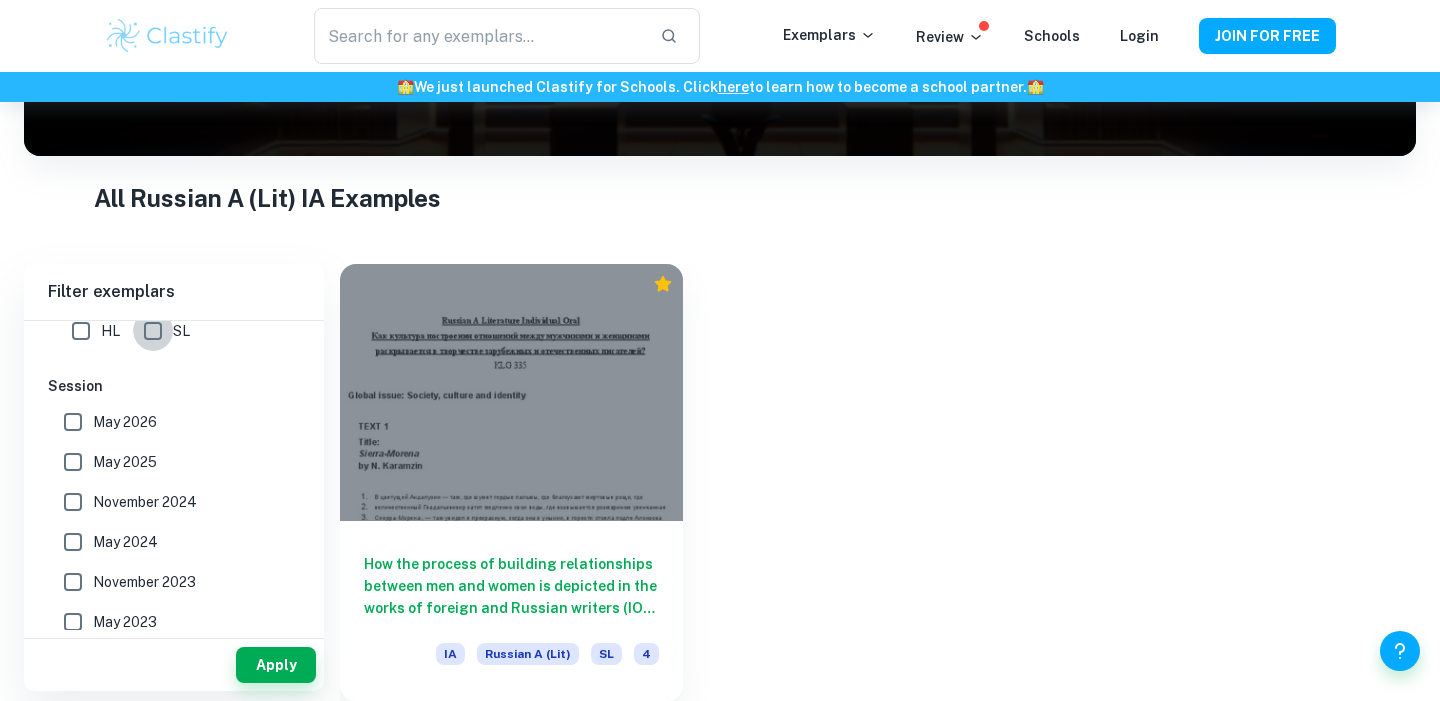 click on "SL" at bounding box center (153, 331) 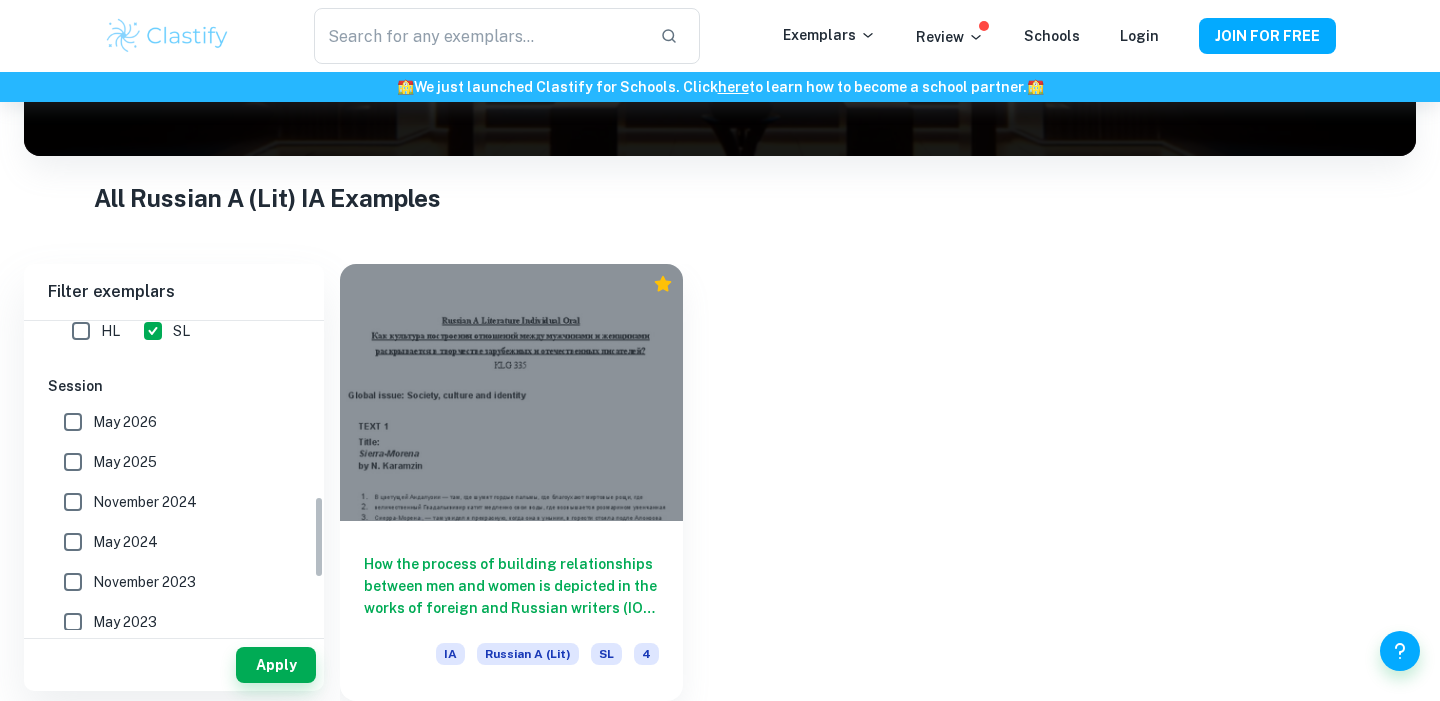 scroll, scrollTop: 691, scrollLeft: 0, axis: vertical 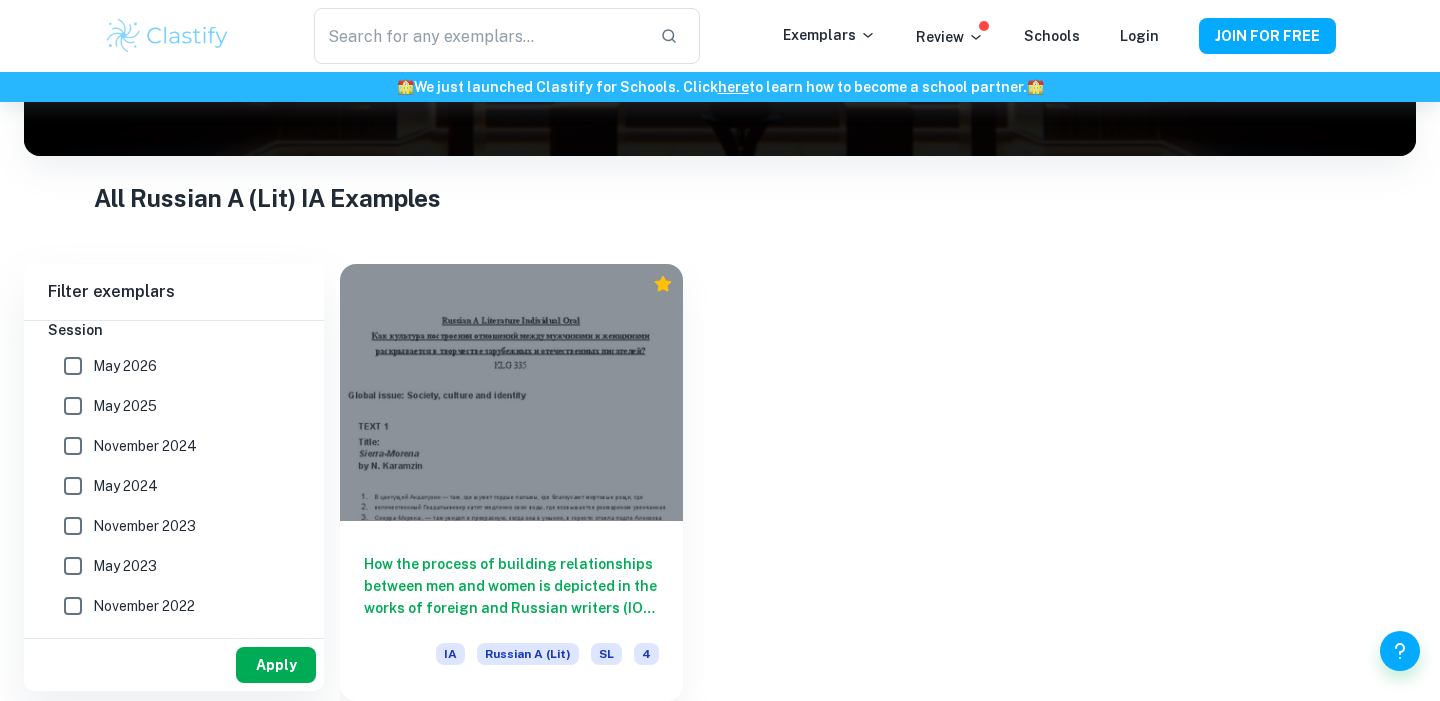 click on "Apply" at bounding box center (276, 665) 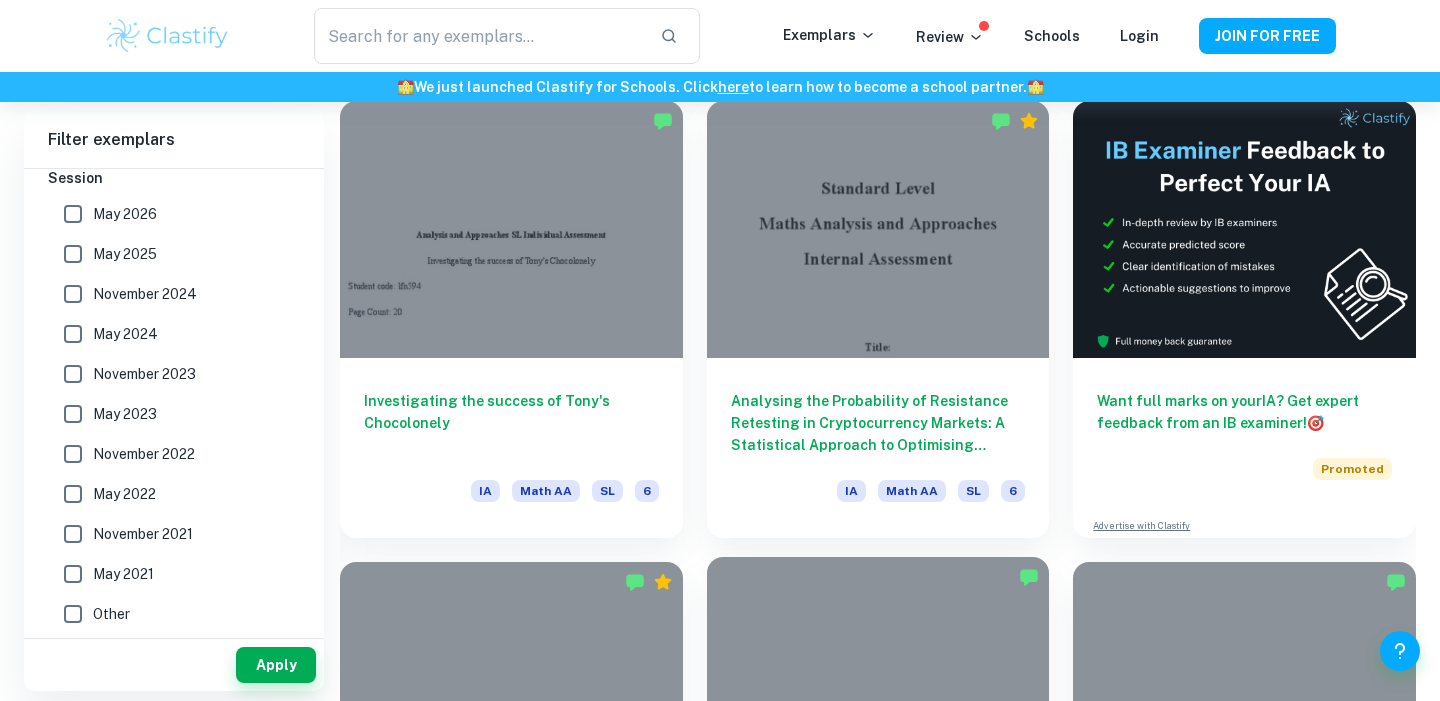 scroll, scrollTop: 542, scrollLeft: 0, axis: vertical 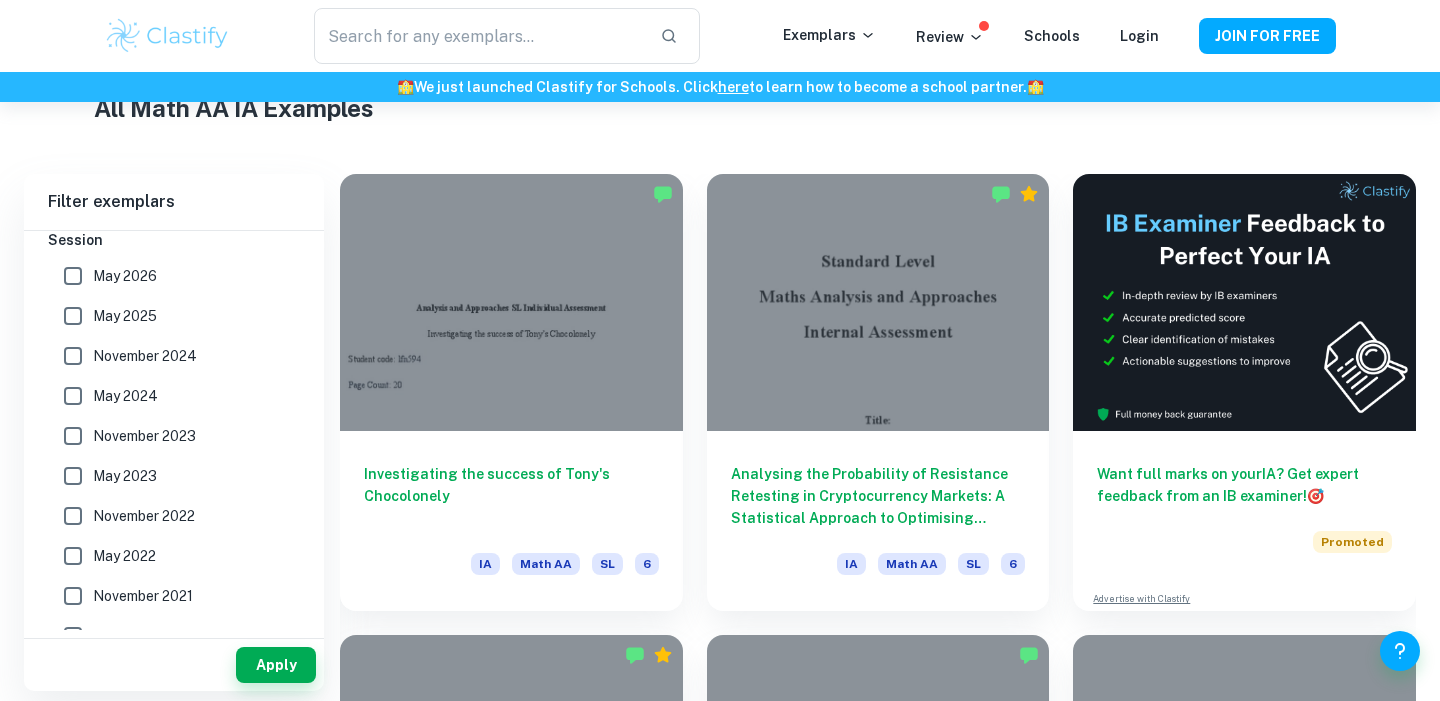 click on "Home IA Math AA IB Math AA IA examples Type a search phrase to find the most relevant Math AA IA examples for you ​ Not sure what to search for? You can always look through our example Internal Assessments below for inspiration. Optimization Modelling Probability Calculus Surface Area Volume Statistics Differential Equations Geometry Cryptography Algebra Trigonometry Complex Numbers Kinematics Functions Correlation All Math AA IA Examples Filter Filter exemplars IB College Category IA EE TOK Notes Subject Type a subject Math AA Type a subject Criteria Select Grade 7 6 5 4 3 2 1 Level HL SL Session May 2026 May 2025 November 2024 May 2024 November 2023 May 2023 November 2022 May 2022 November 2021 May 2021 Other Apply Filter exemplars IB College Category IA EE TOK Notes Subject Type a subject Math AA Type a subject Criteria Select Grade 7 6 5 4 3 2 1 Level HL SL Session May 2026 May 2025 November 2024 May 2024 November 2023 May 2023 November 2022 May 2022 November 2021 May 2021 Other Apply IA SL" at bounding box center (720, 3605) 